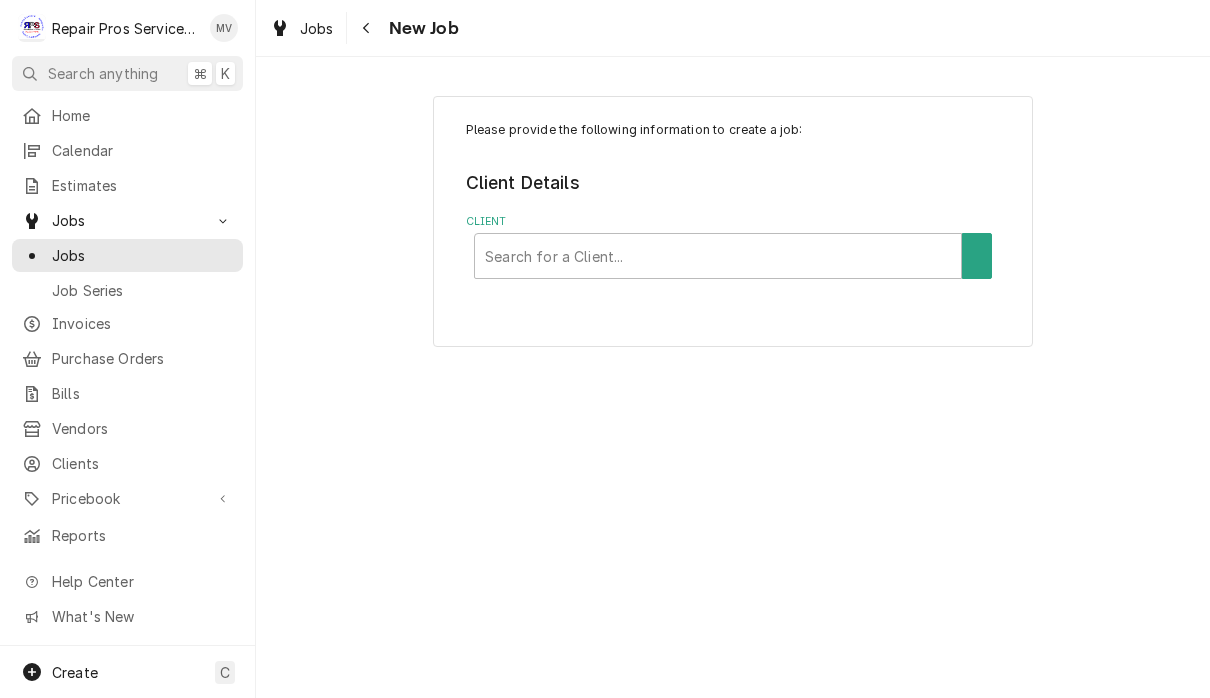 scroll, scrollTop: 0, scrollLeft: 0, axis: both 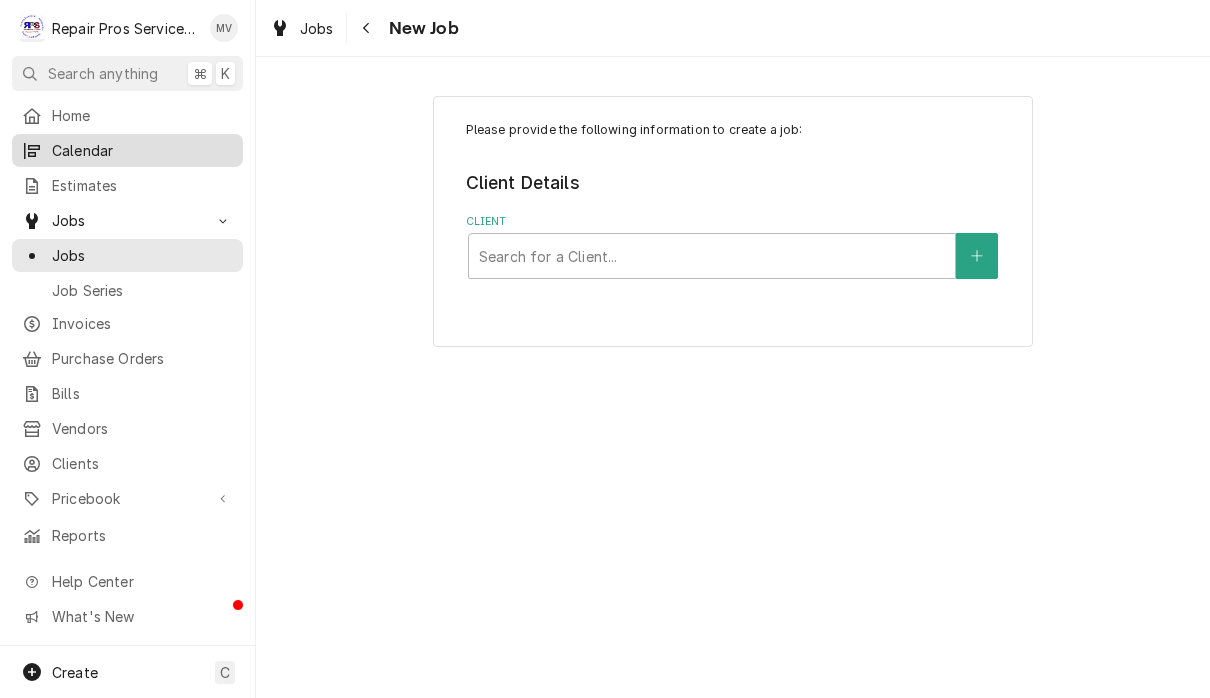click on "Calendar" at bounding box center [142, 150] 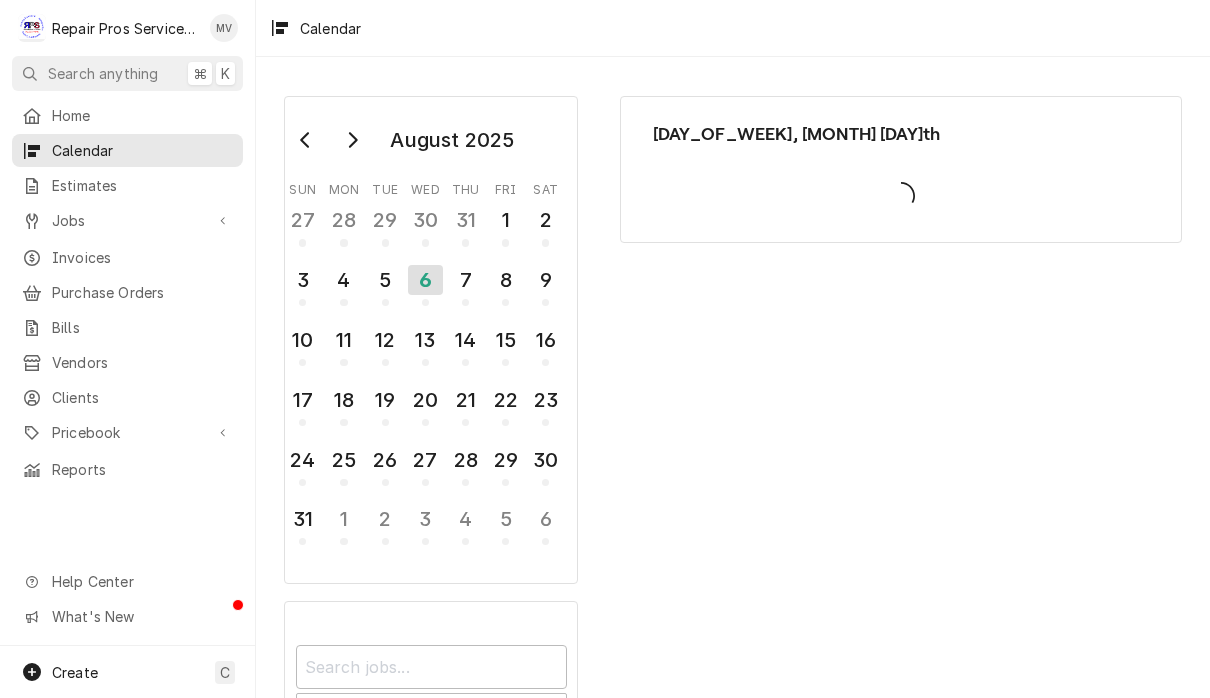 scroll, scrollTop: 0, scrollLeft: 0, axis: both 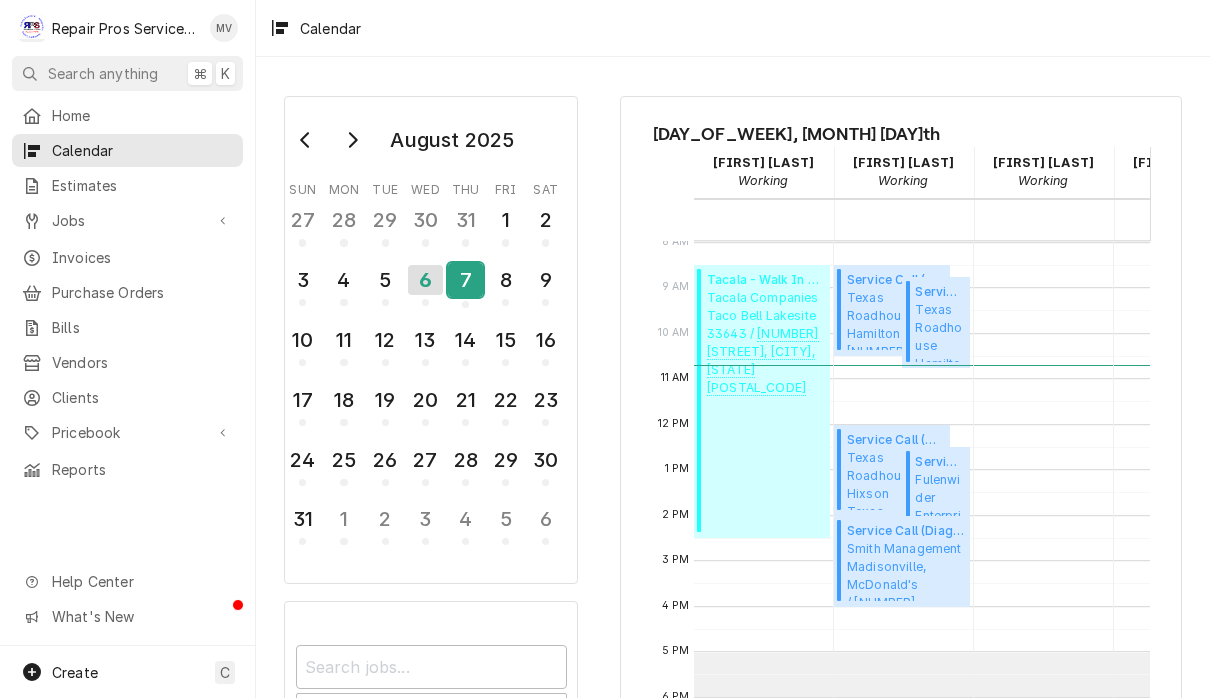 click on "7" at bounding box center (465, 280) 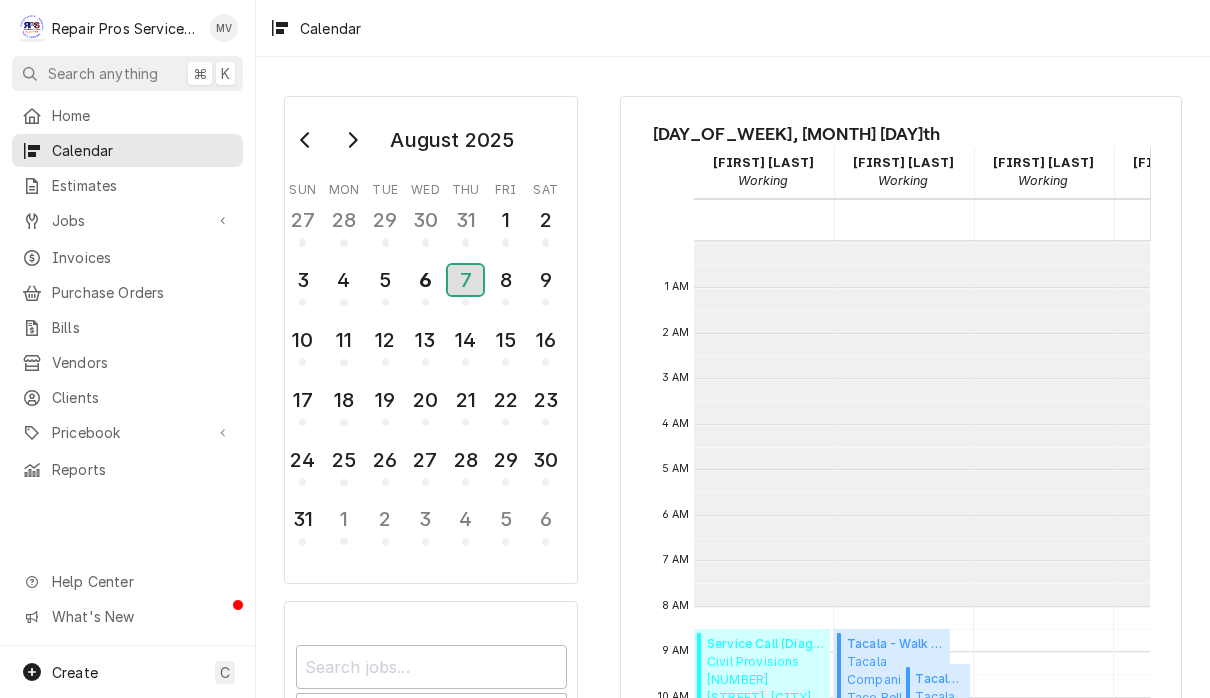 scroll, scrollTop: 364, scrollLeft: 0, axis: vertical 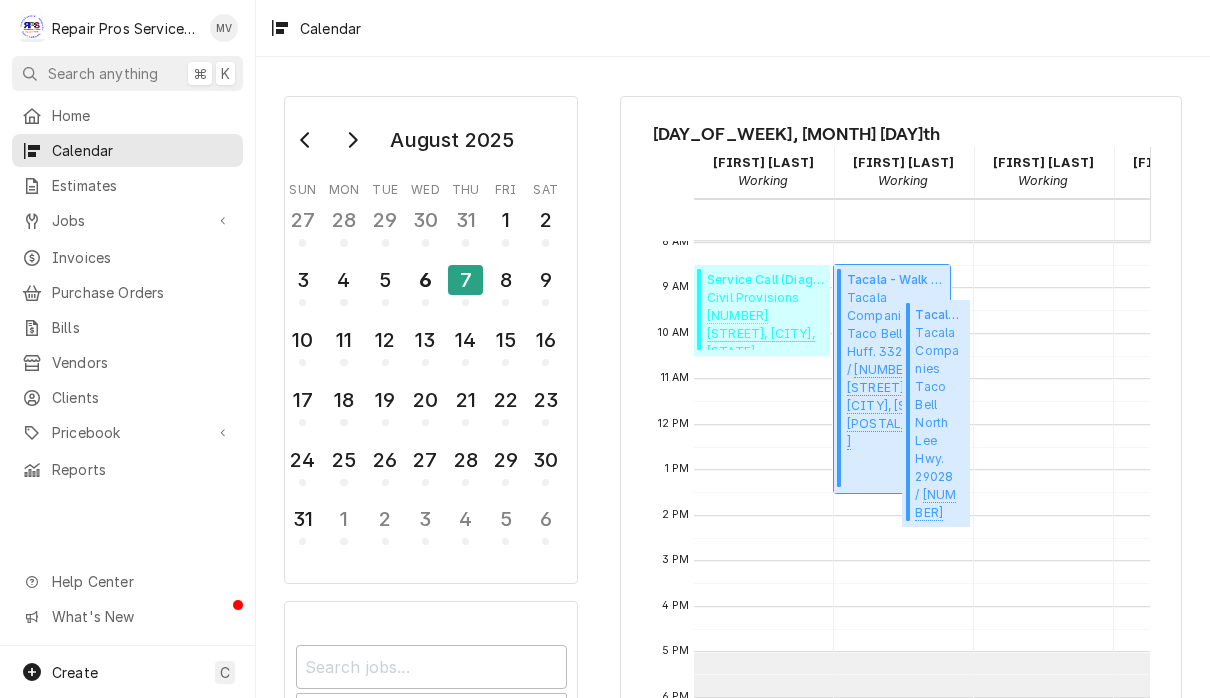 click on "Tacala - Walk In Cooler/Walk In Freezer PM  ( Upcoming ) Tacala Companies Taco Bell Paul Huff.  33295 /   964 Sgt. Paul Huff Parkway Northwest, Cleveland, TN 37312" at bounding box center [895, 378] 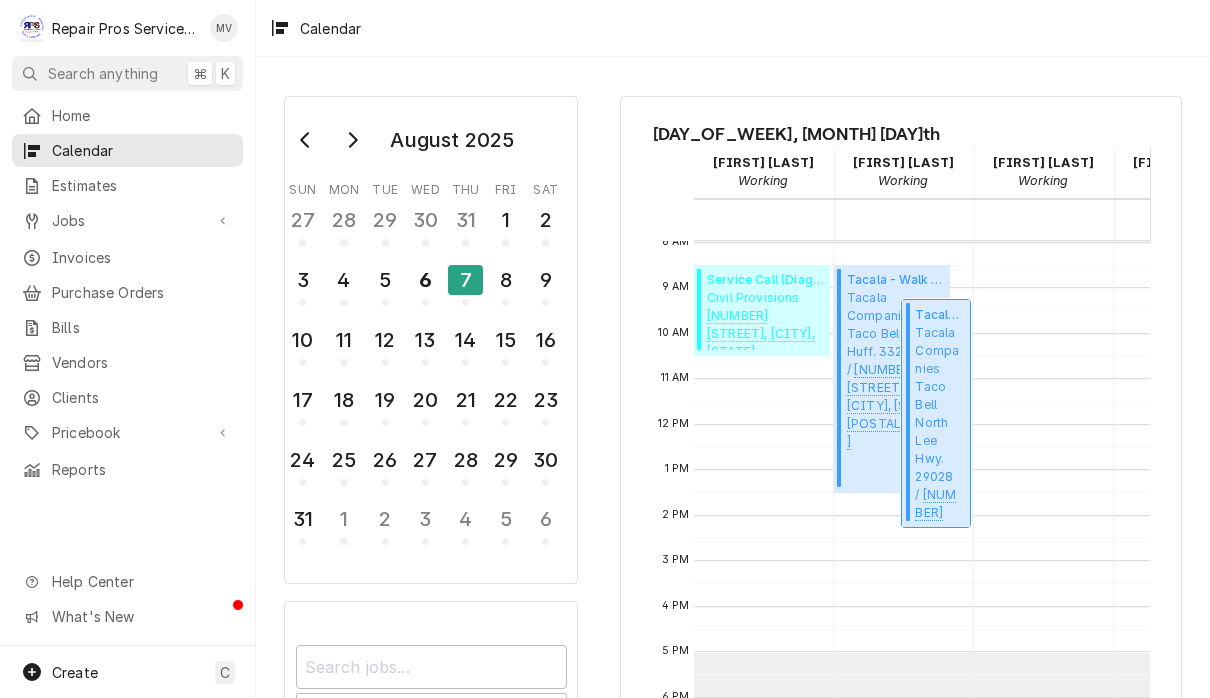 click on "Tacala Companies Taco Bell North Lee Hwy.   29028 /   4530 N Lee Hwy, Cleveland, TN 37312" at bounding box center [939, 422] 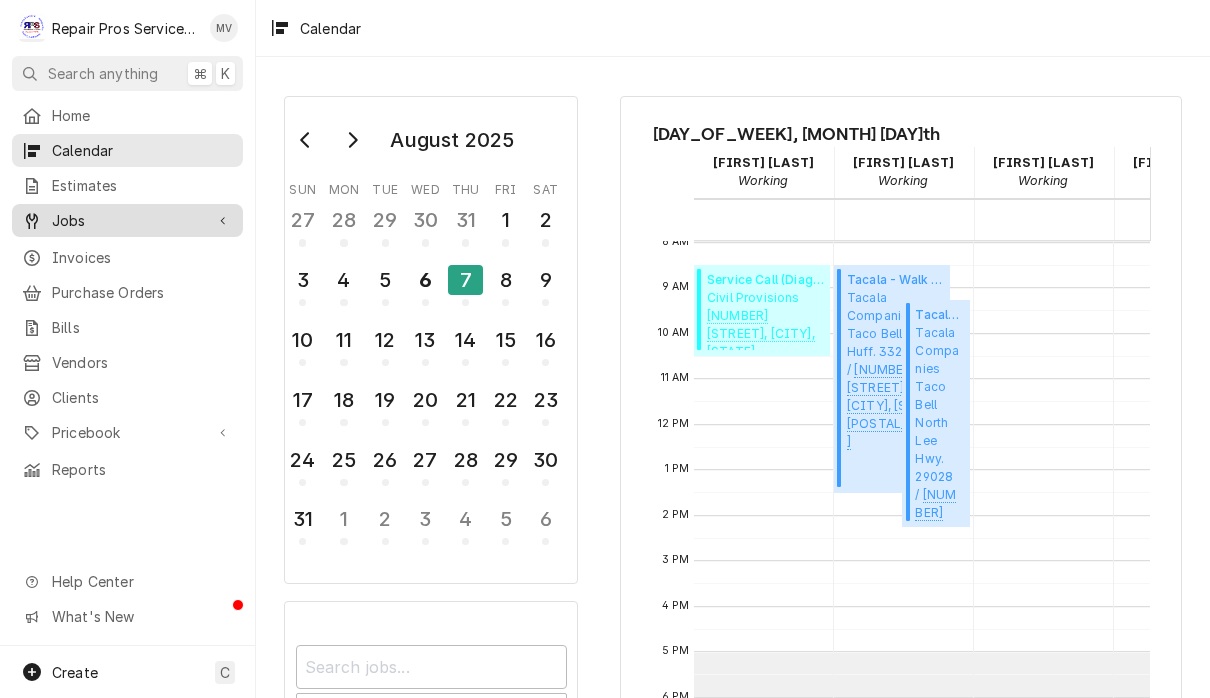click on "Jobs" at bounding box center [127, 220] 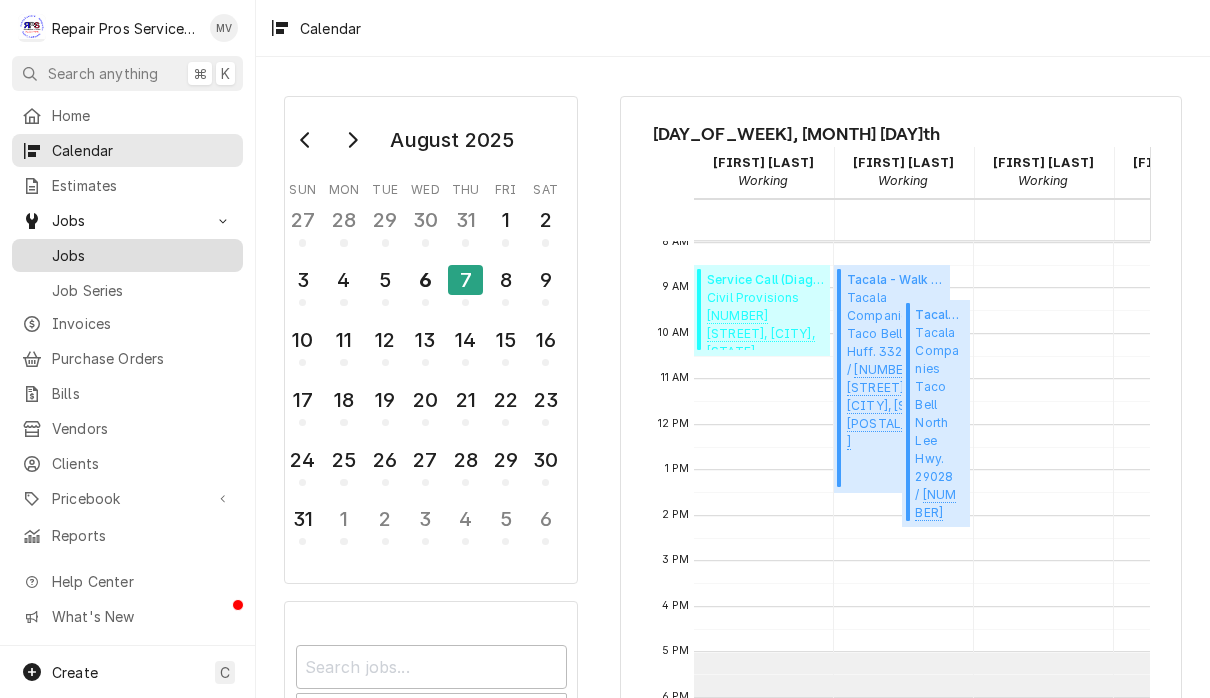 click on "Jobs" at bounding box center [142, 255] 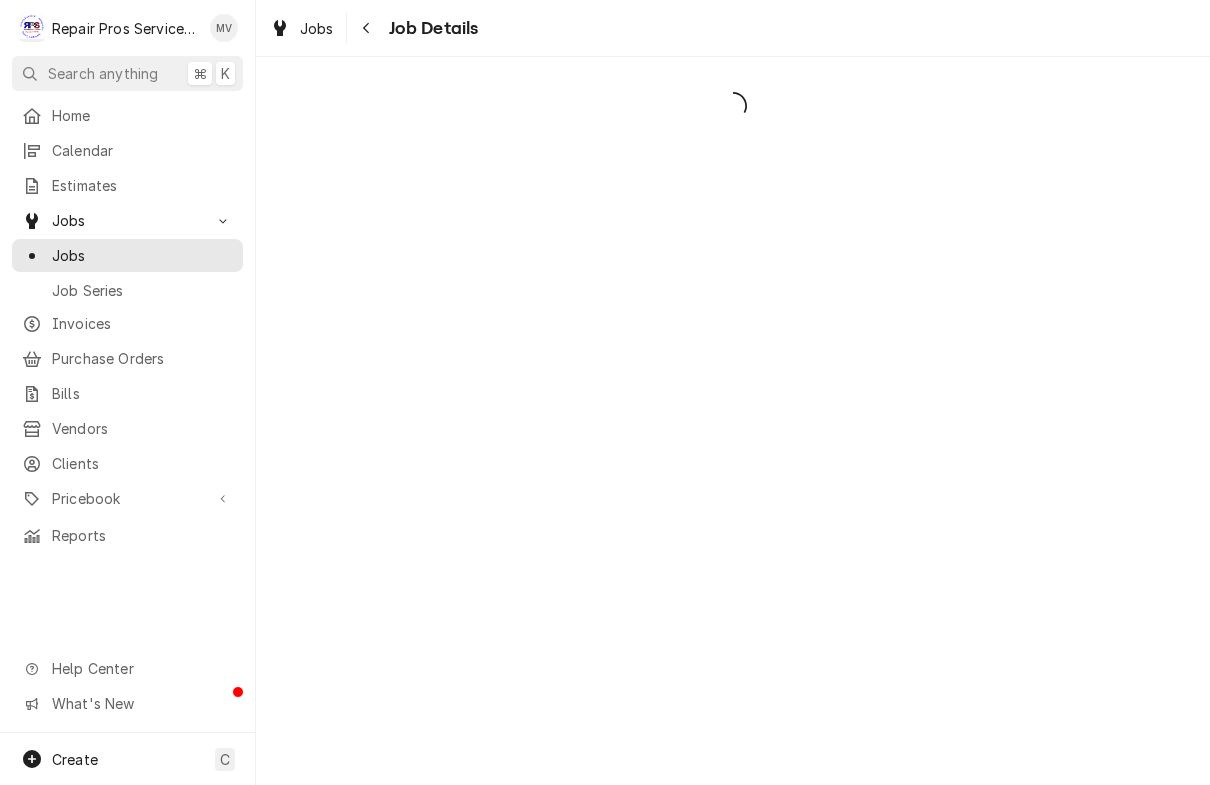 scroll, scrollTop: 0, scrollLeft: 0, axis: both 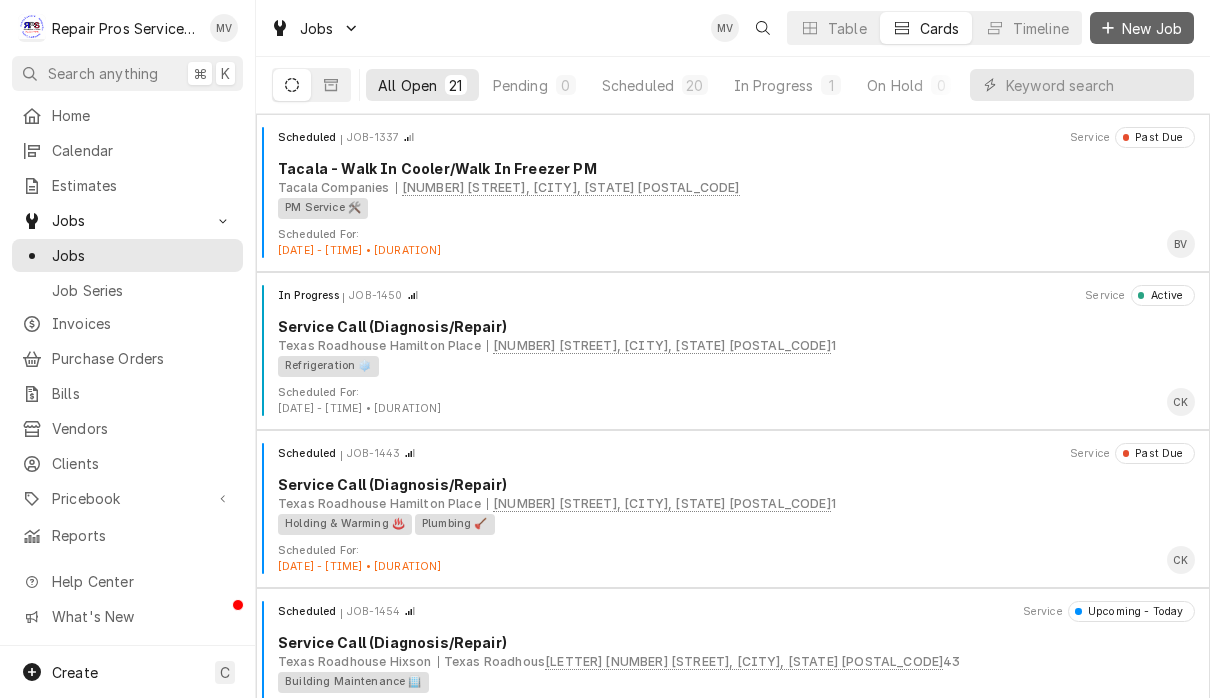 click on "New Job" at bounding box center (1142, 28) 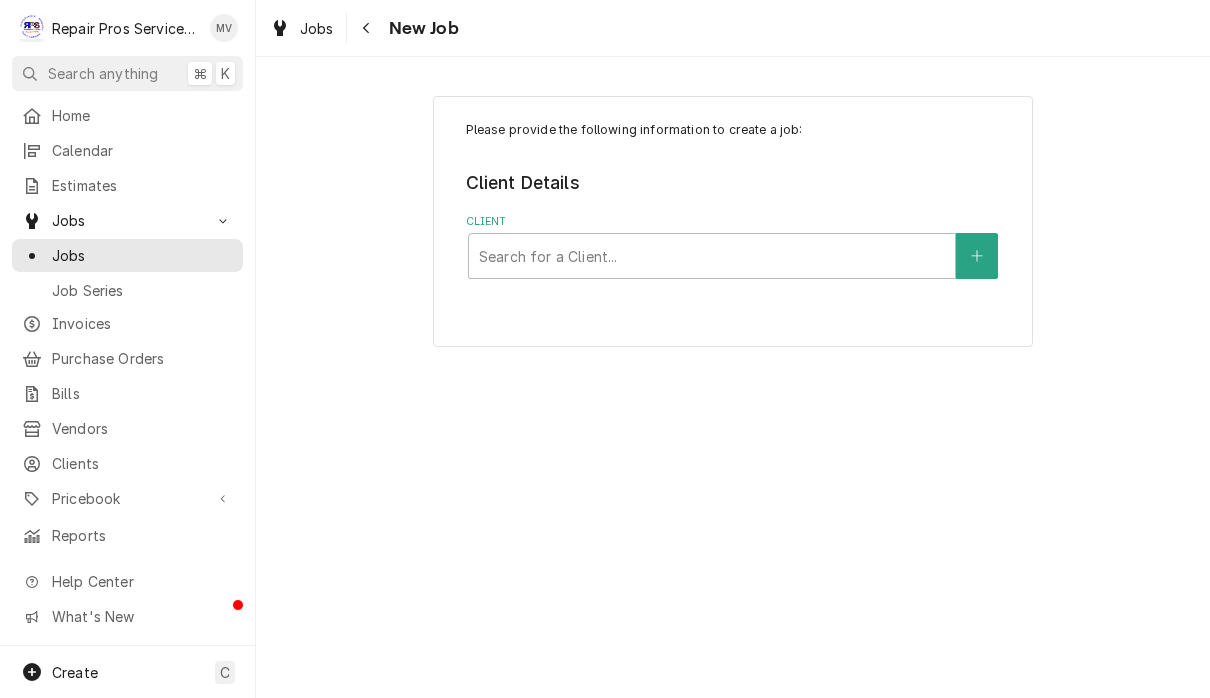 scroll, scrollTop: 0, scrollLeft: 0, axis: both 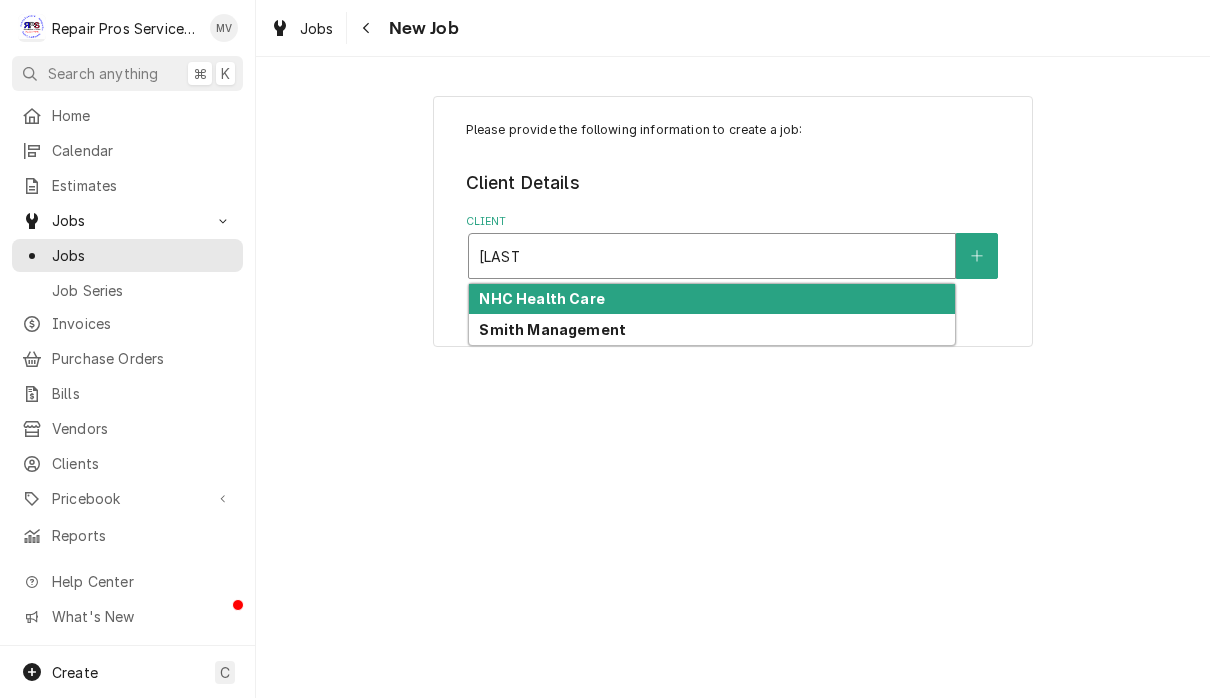 click on "Smith Management" at bounding box center [712, 329] 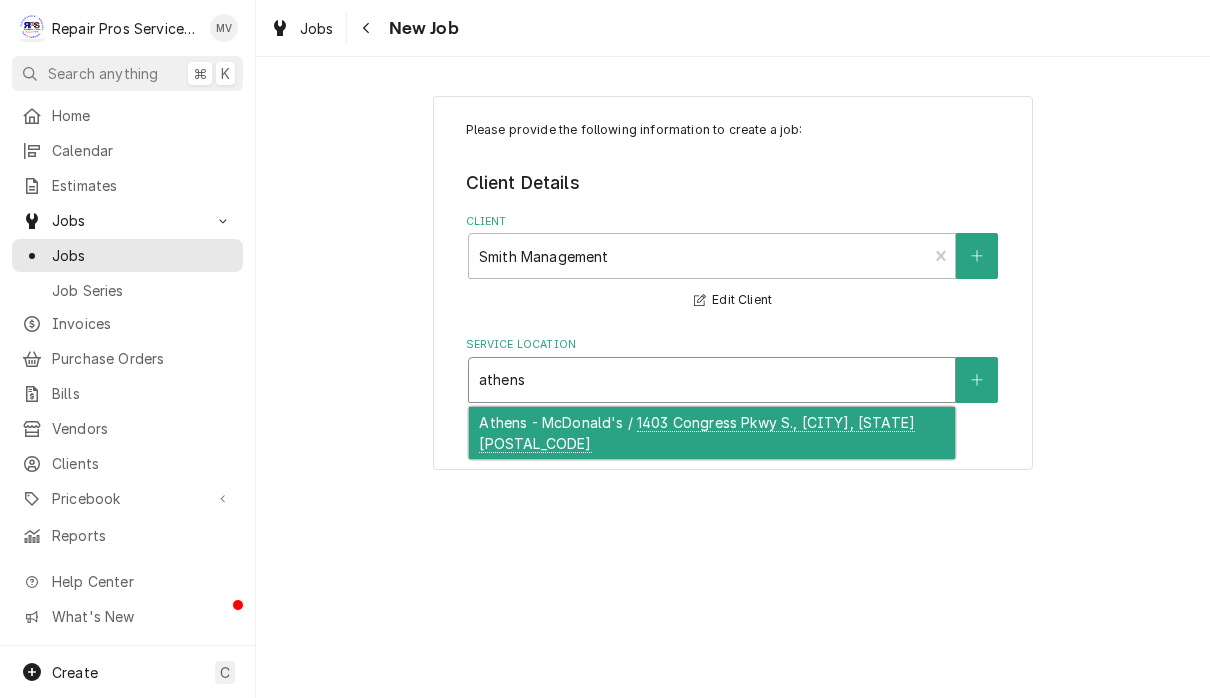 click on "[CITY] - McDonald's / 1403 Congress Pkwy S., [CITY], [STATE] [POSTAL_CODE]" at bounding box center [712, 433] 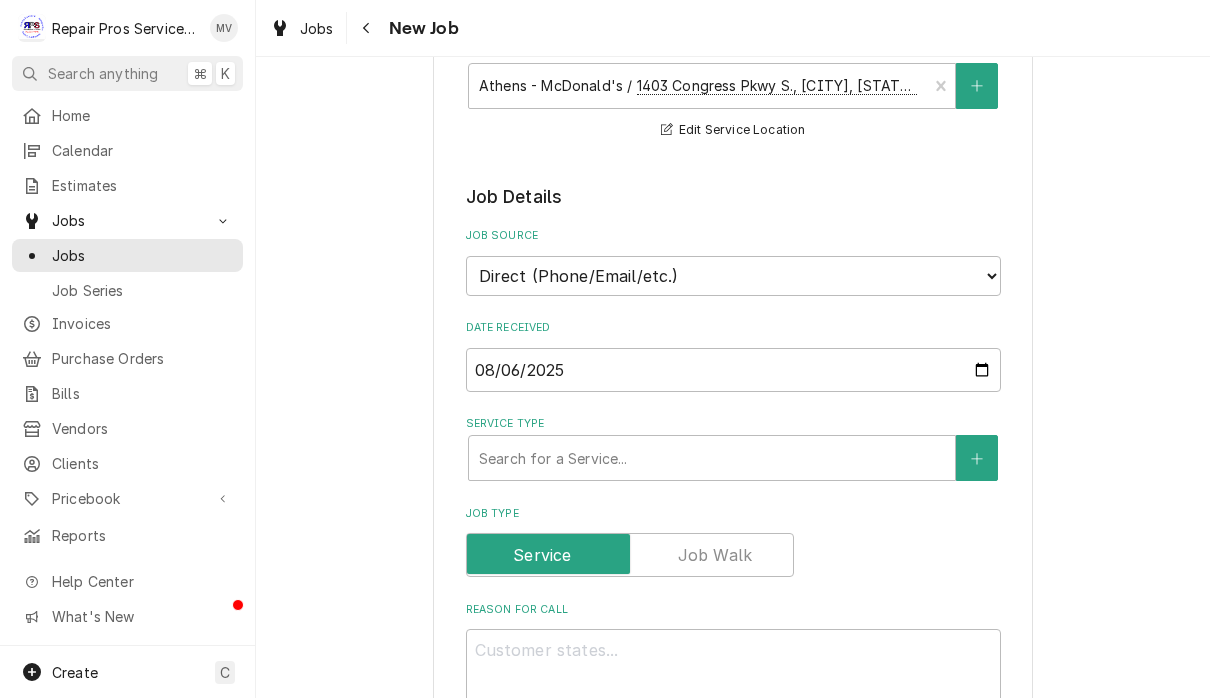 scroll, scrollTop: 293, scrollLeft: 0, axis: vertical 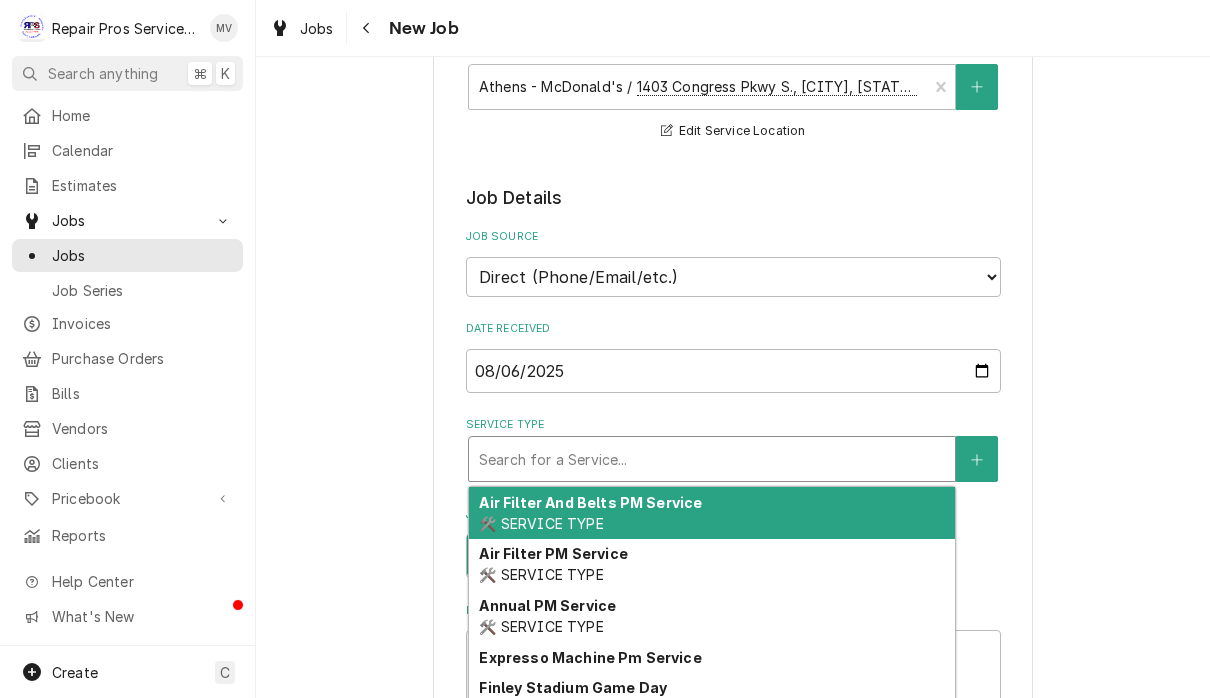 type on "x" 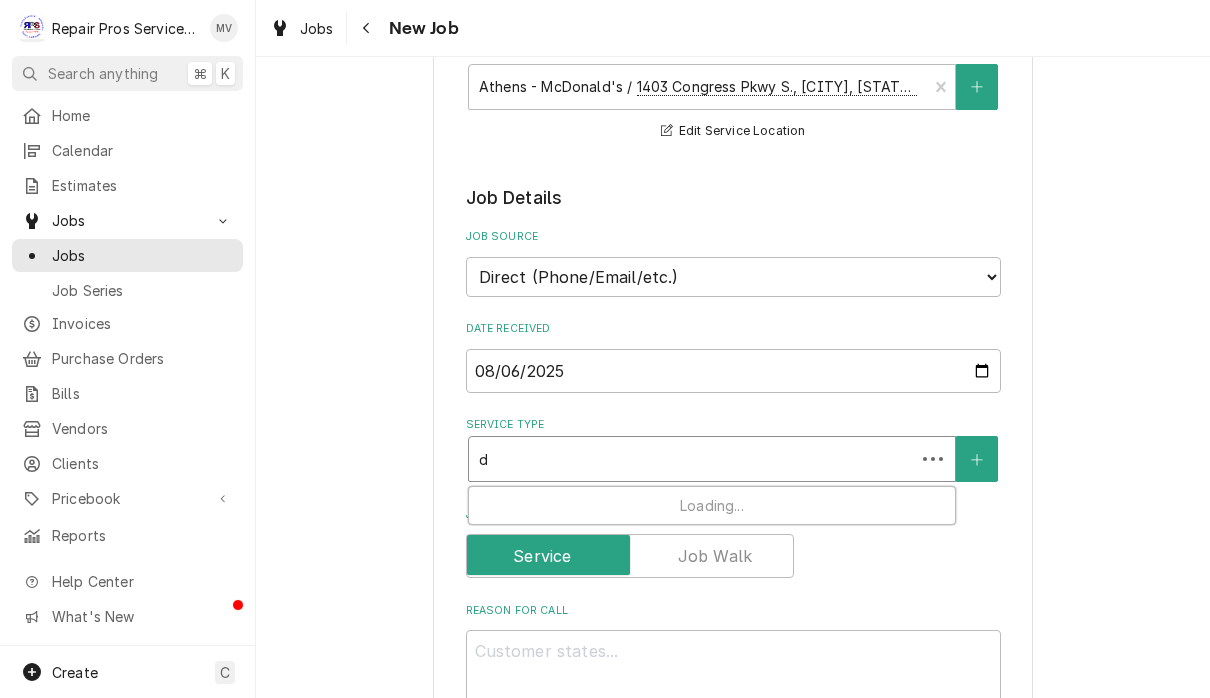 type on "x" 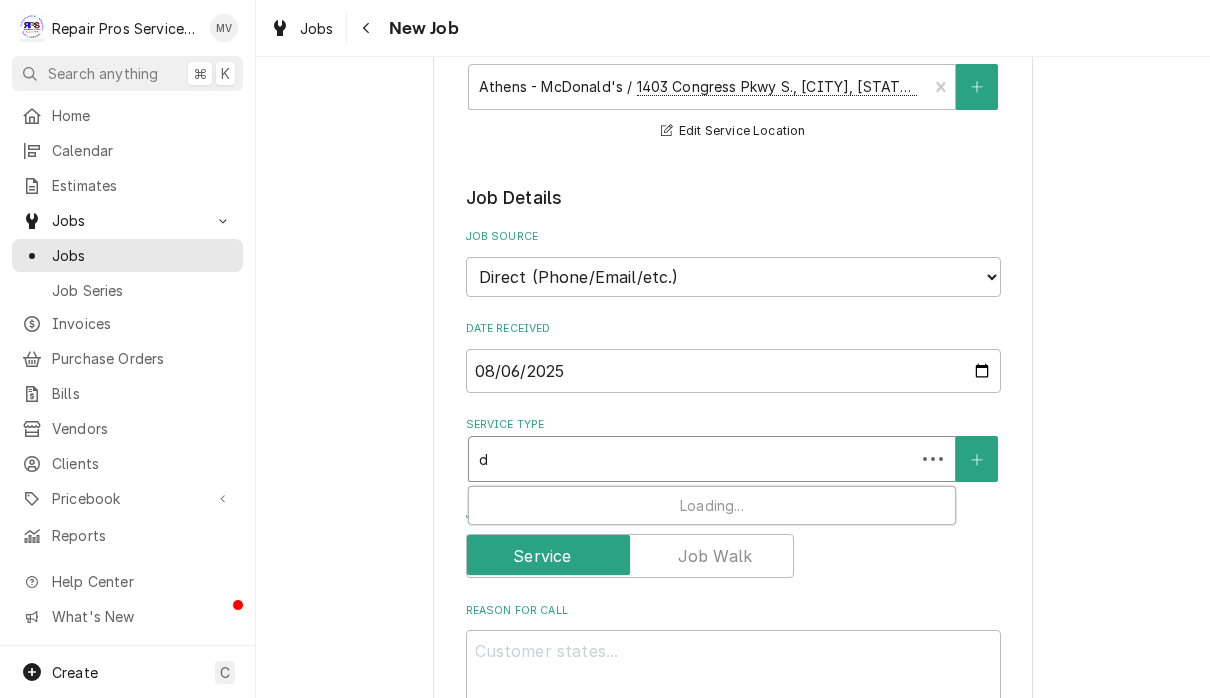 type on "di" 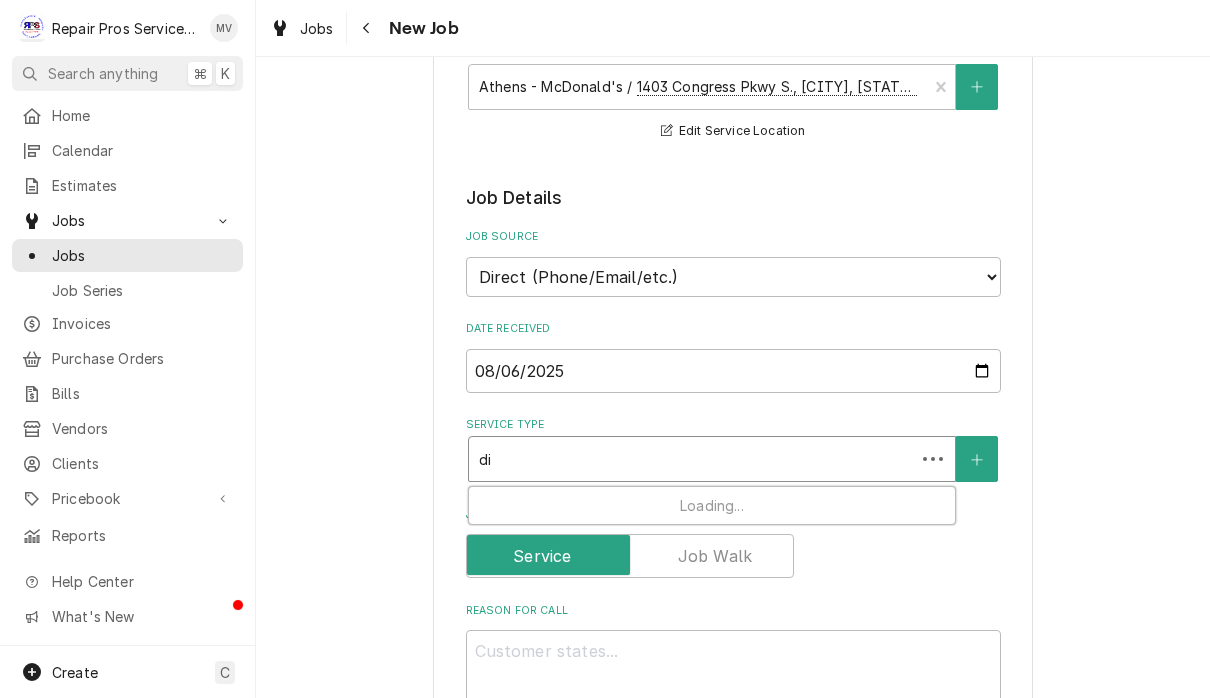 type on "x" 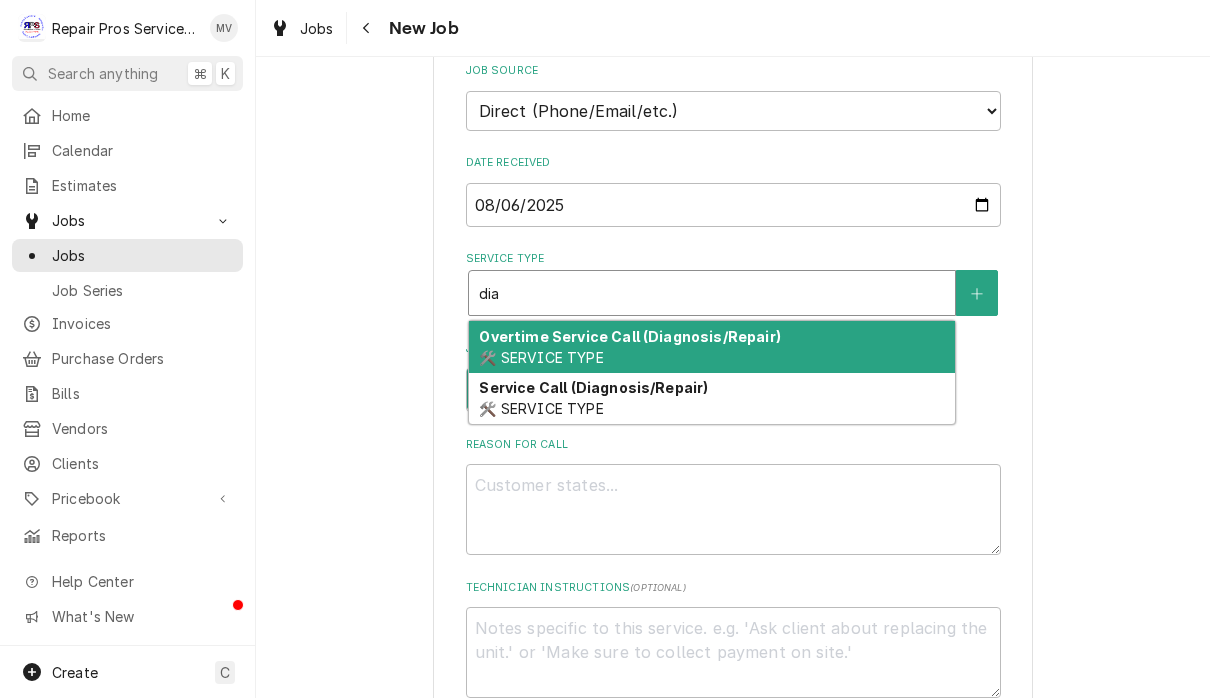 scroll, scrollTop: 463, scrollLeft: 0, axis: vertical 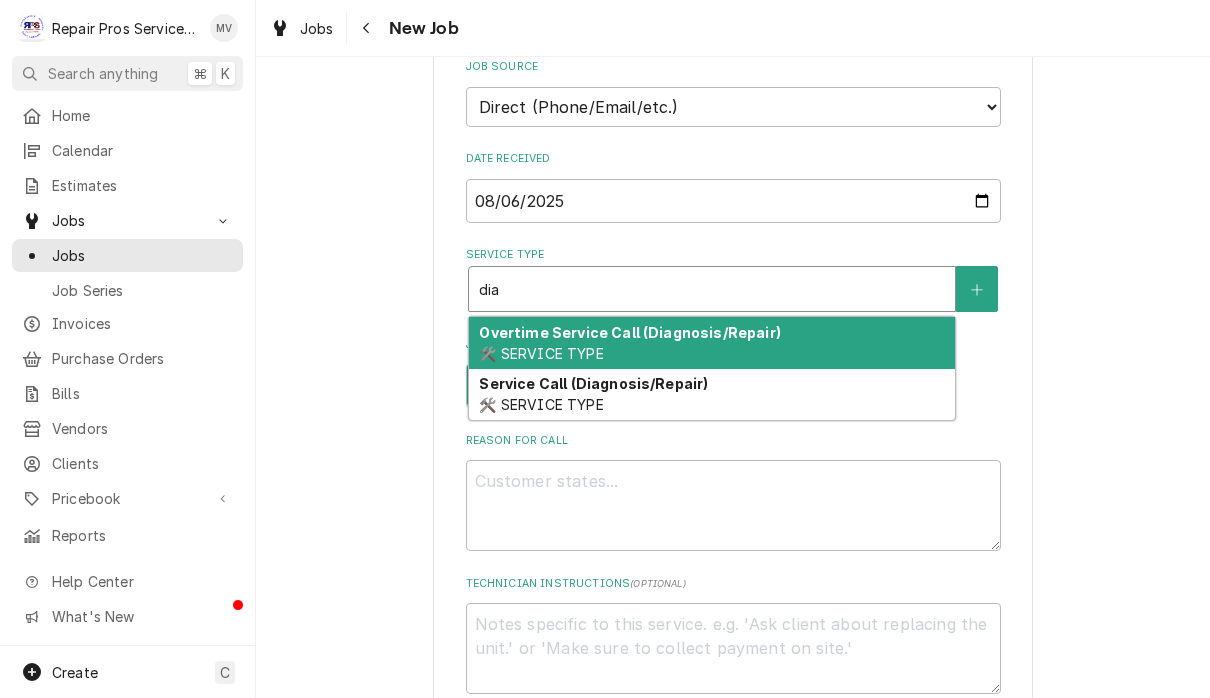 click on "Service Call (Diagnosis/Repair) 🛠️ SERVICE TYPE" at bounding box center [712, 395] 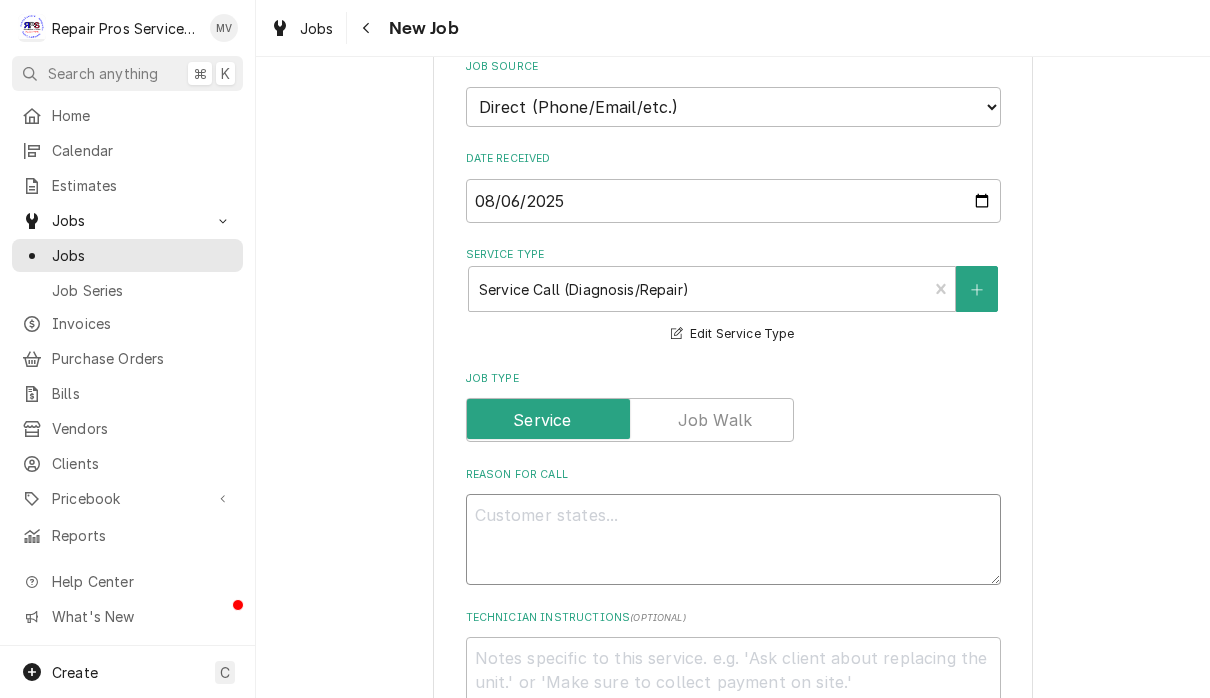 click on "Reason For Call" at bounding box center (733, 539) 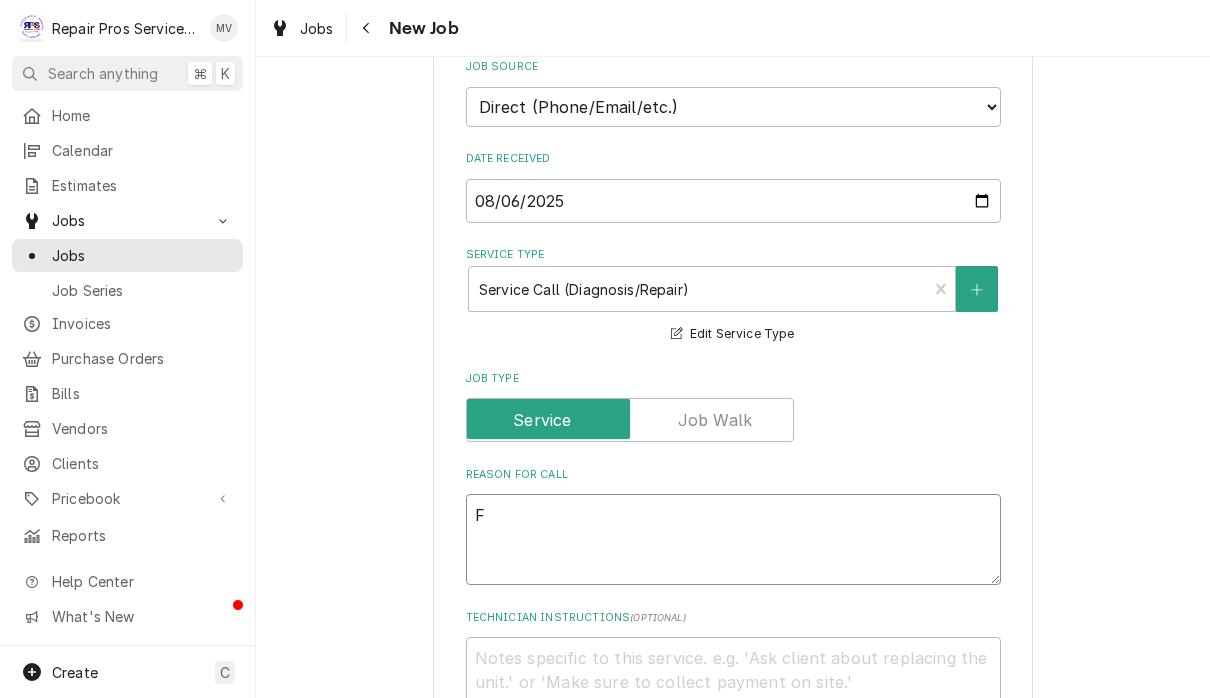type on "x" 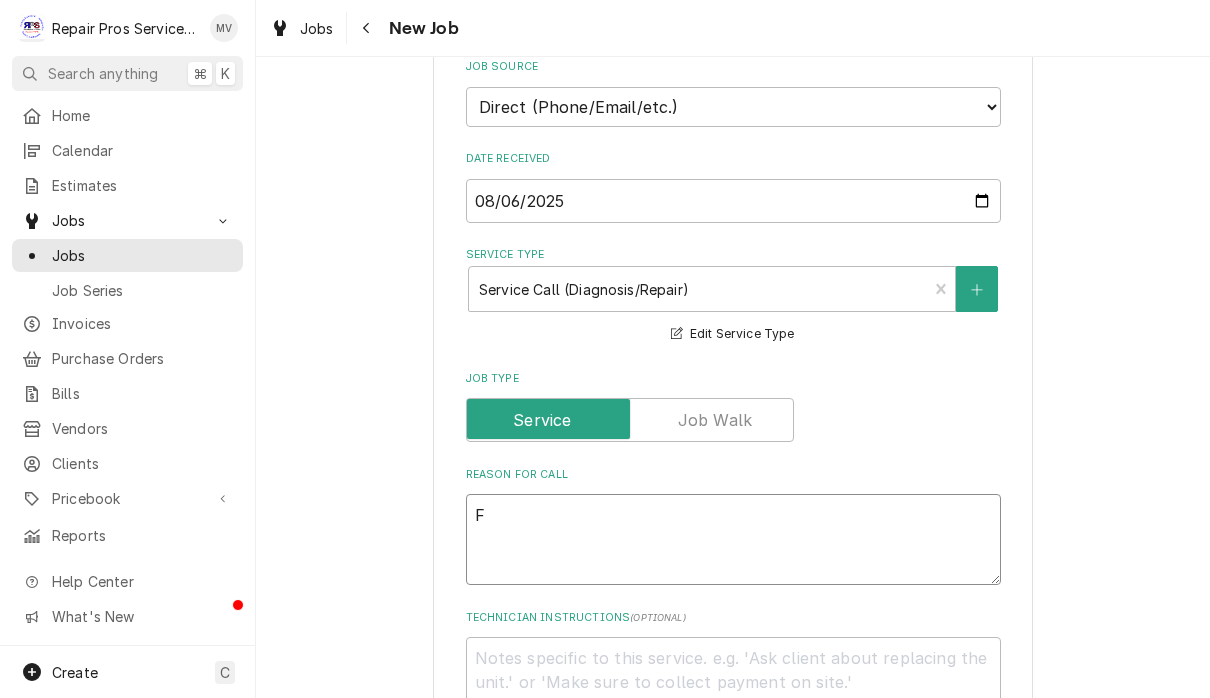 type on "Fr" 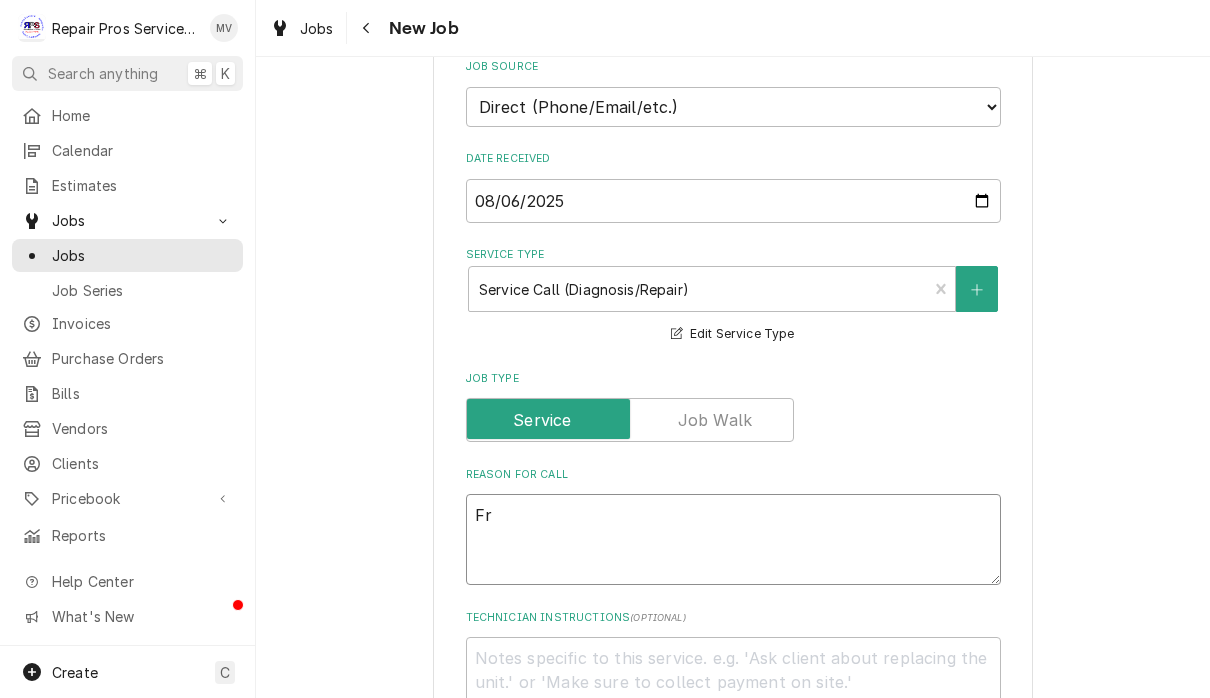 type on "x" 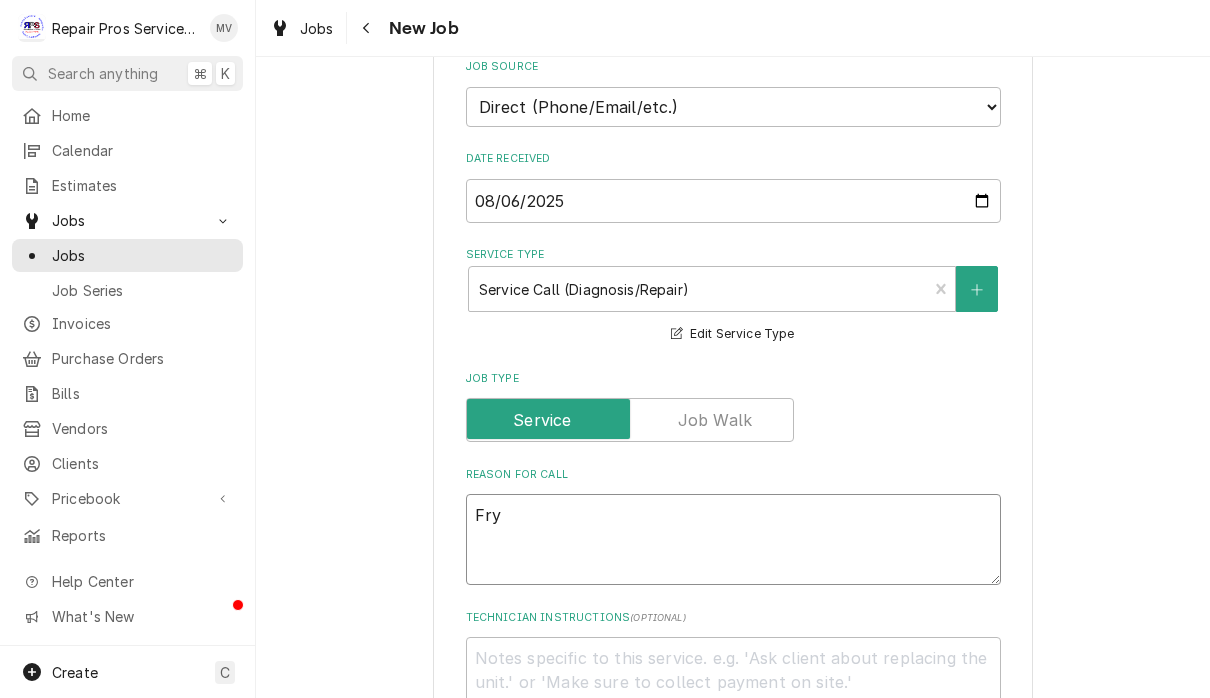 type on "x" 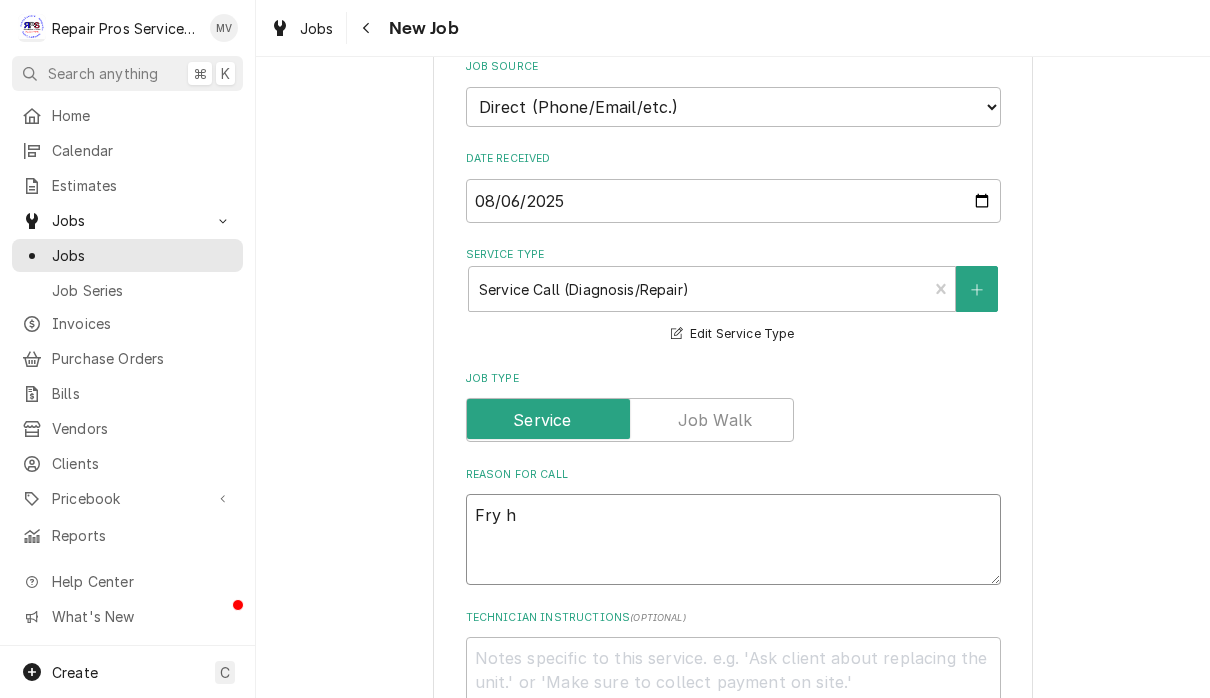 type on "x" 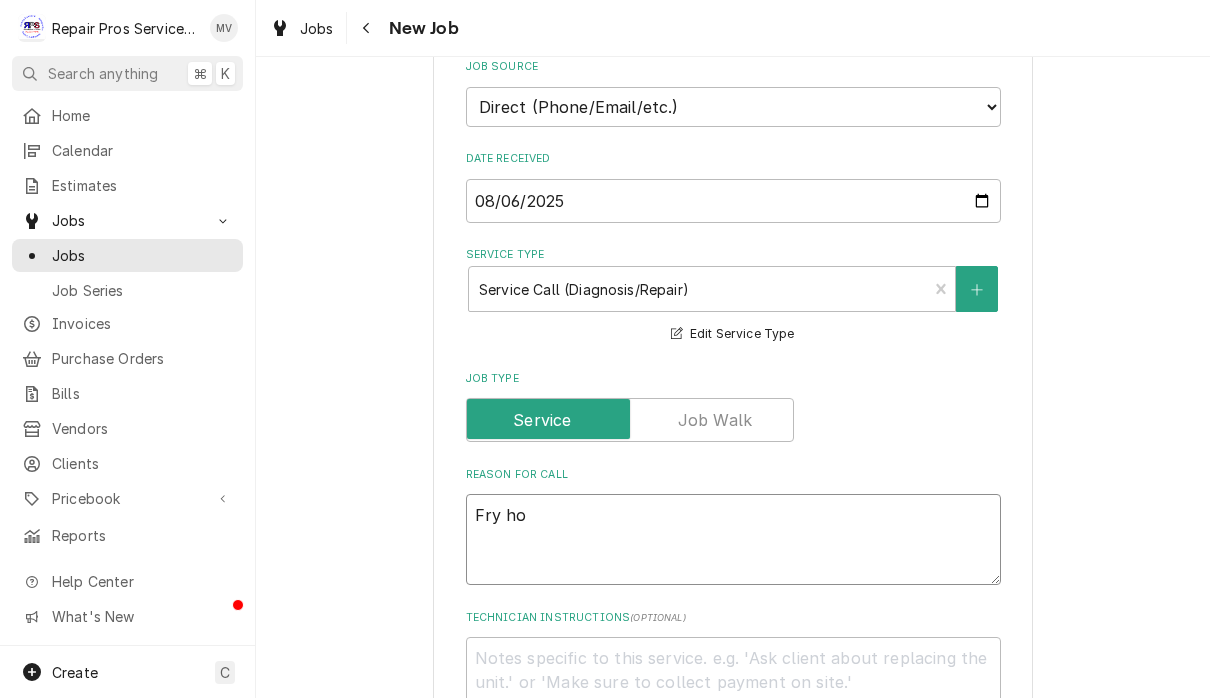 type on "x" 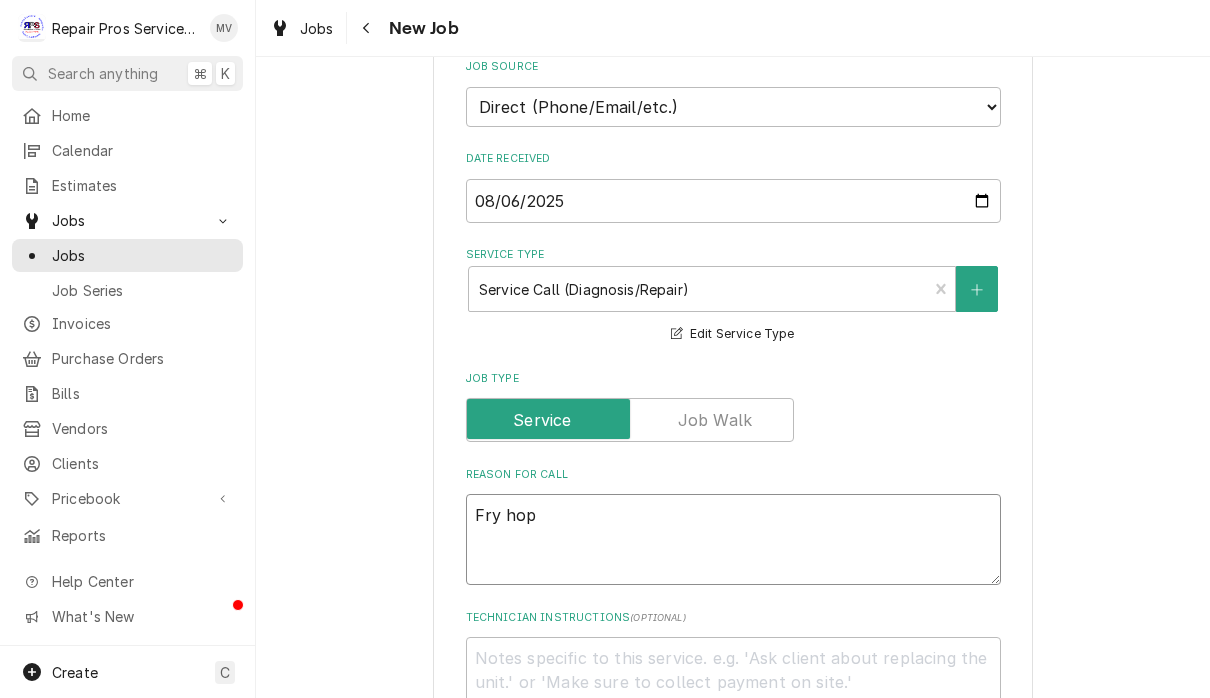 type on "x" 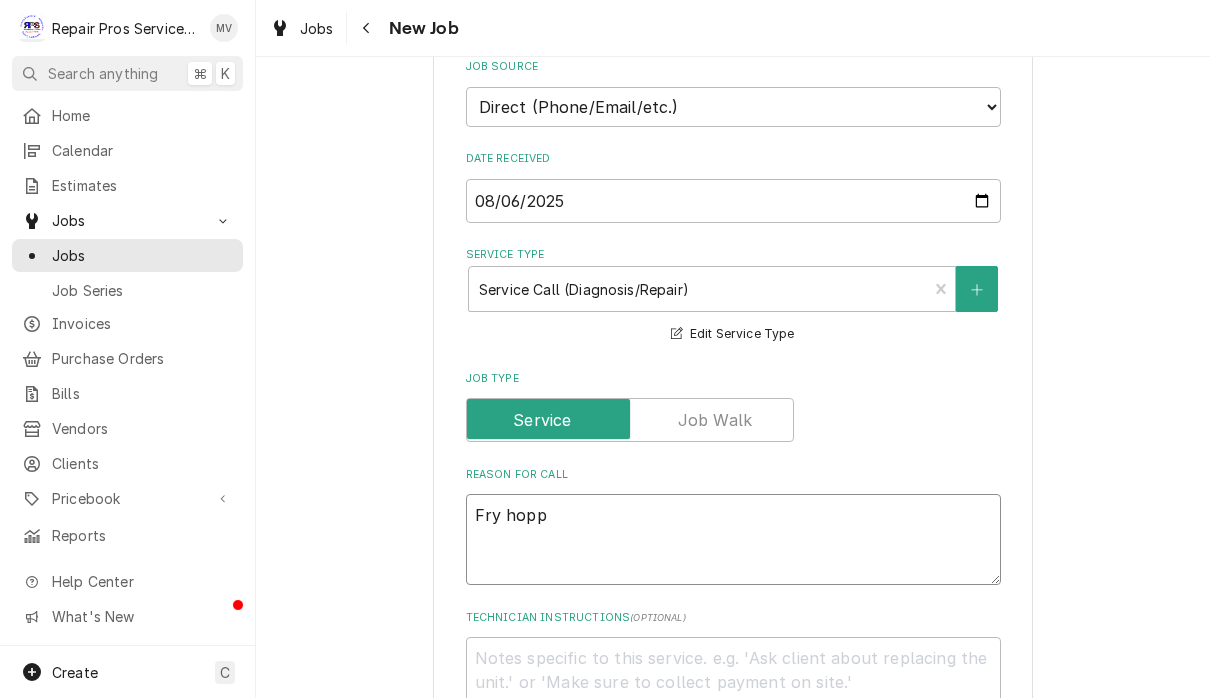 type on "x" 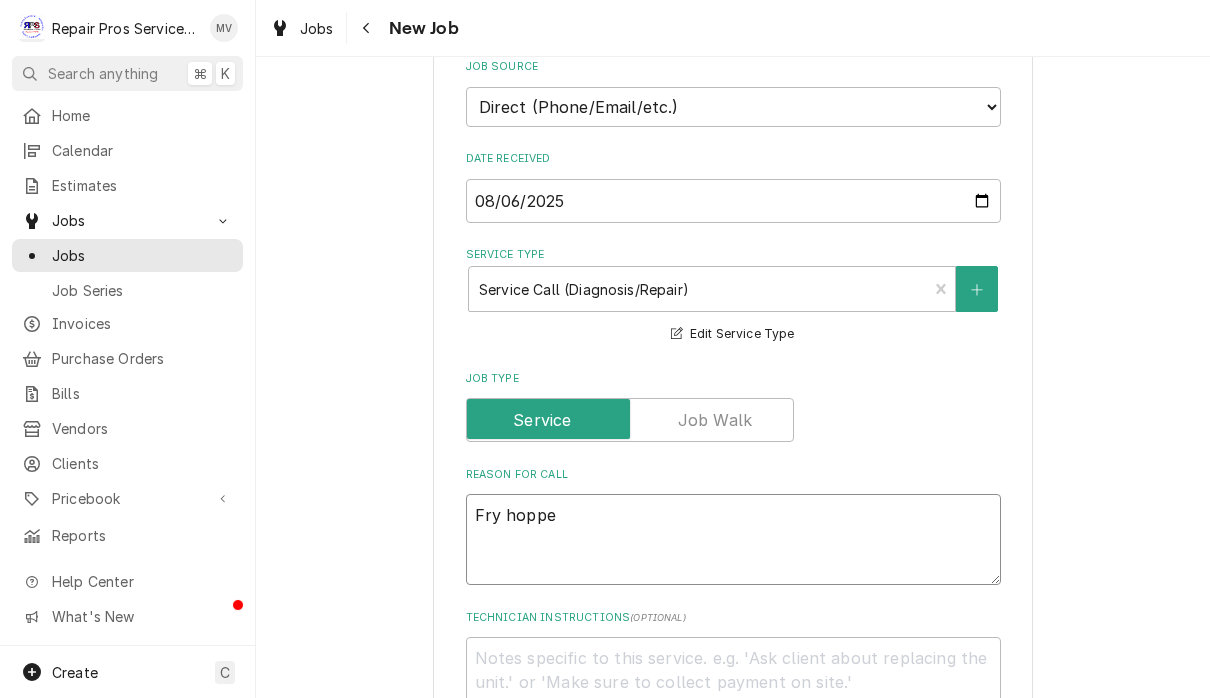 type on "x" 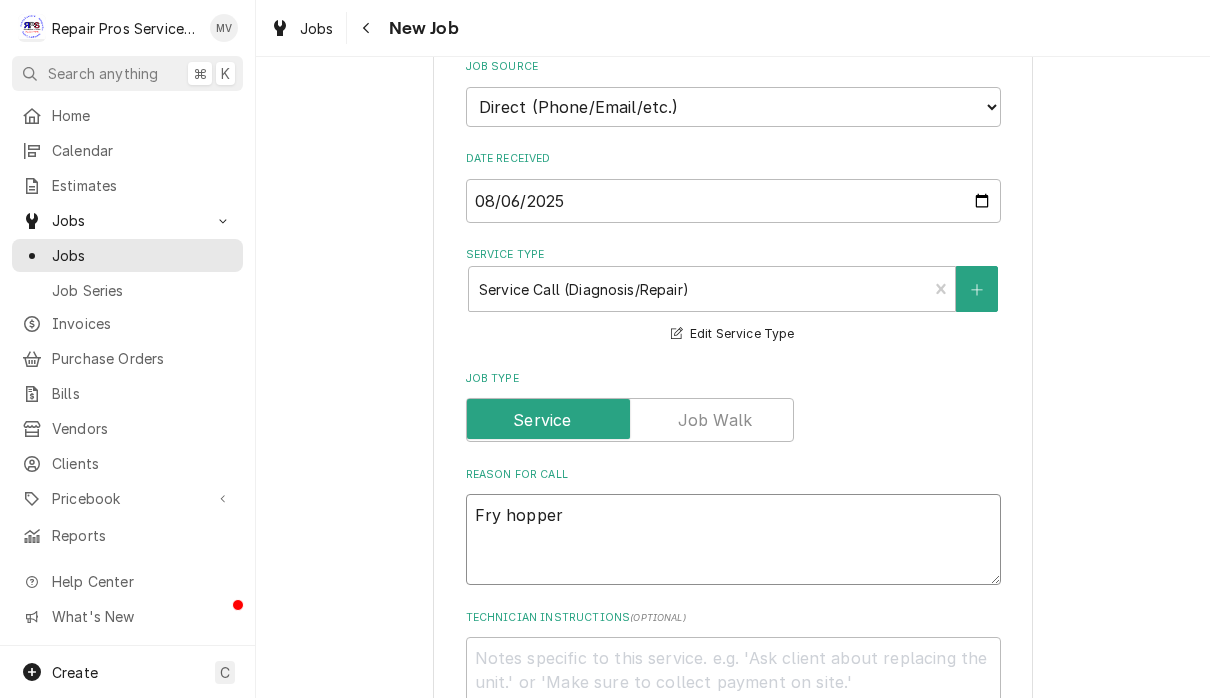 type on "x" 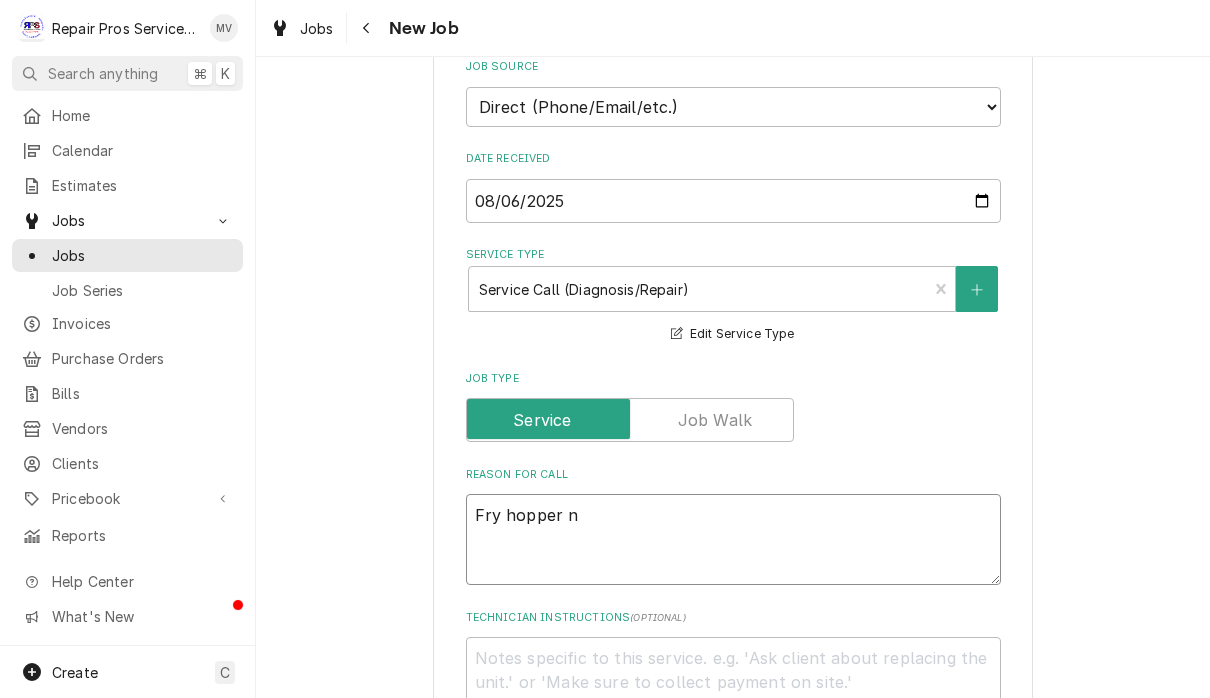 type on "x" 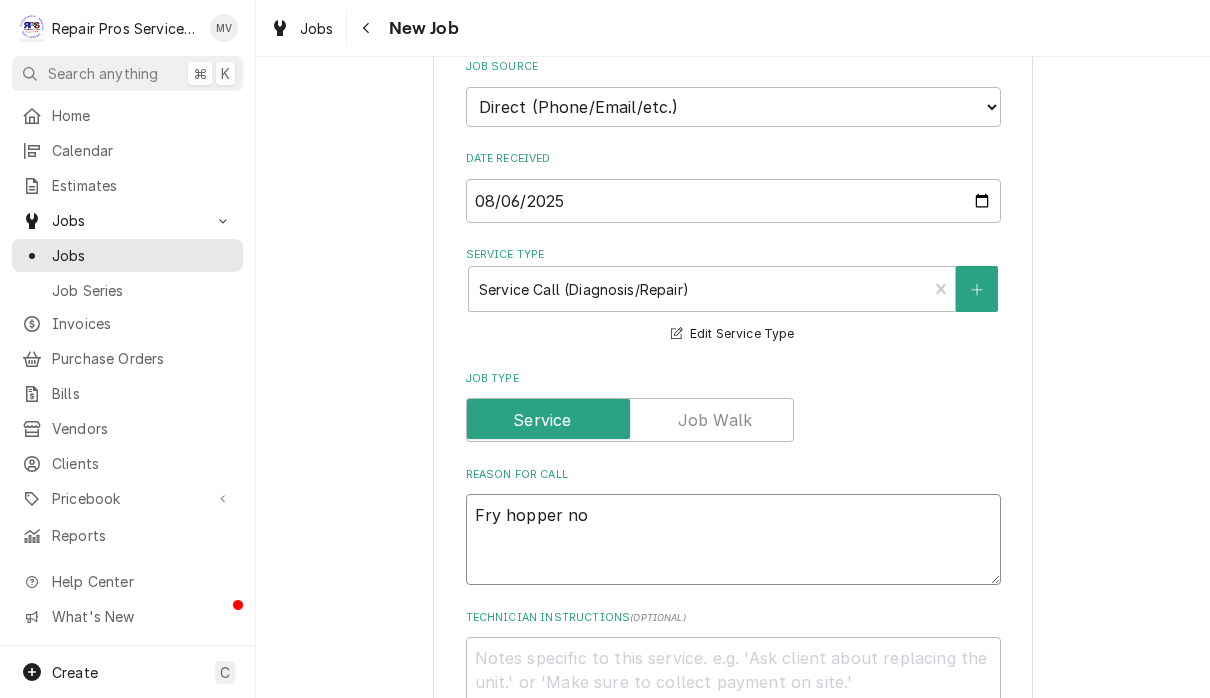 type on "x" 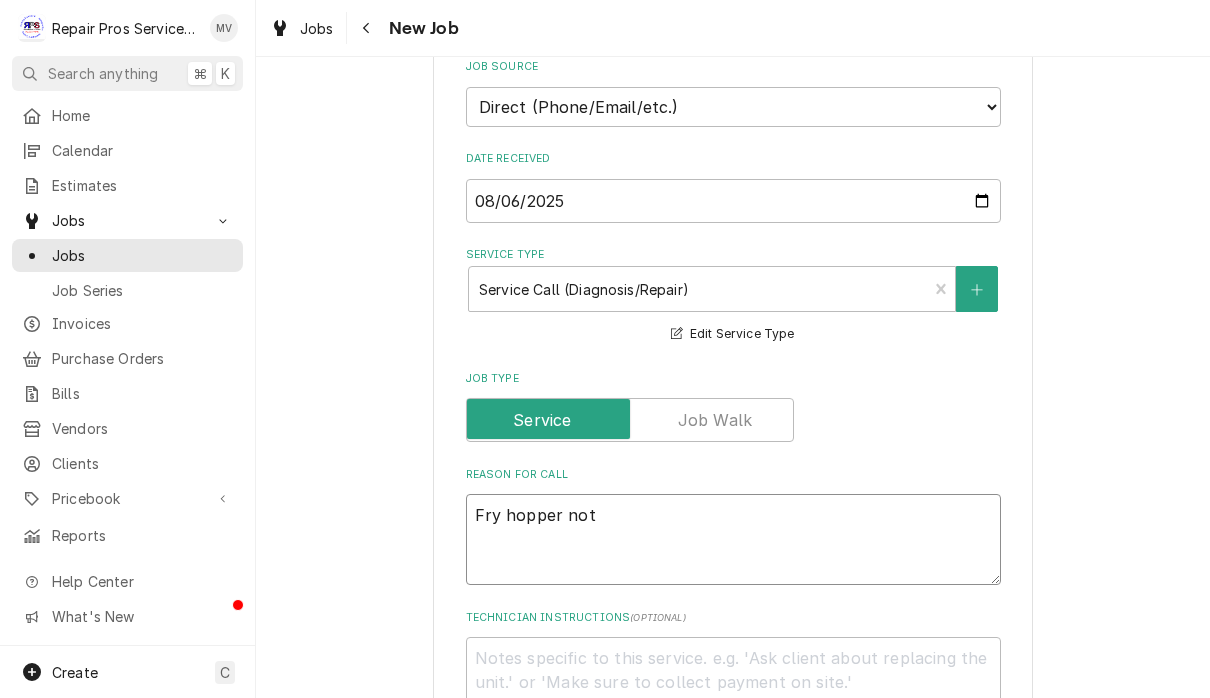 type on "x" 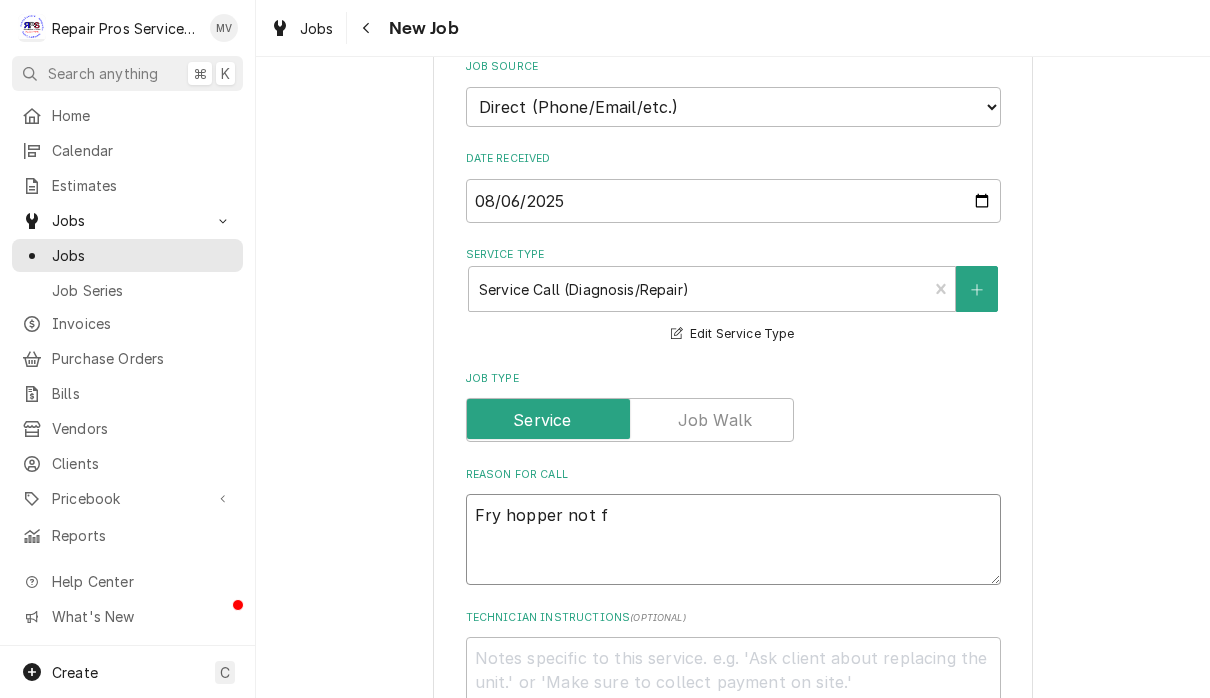 type on "x" 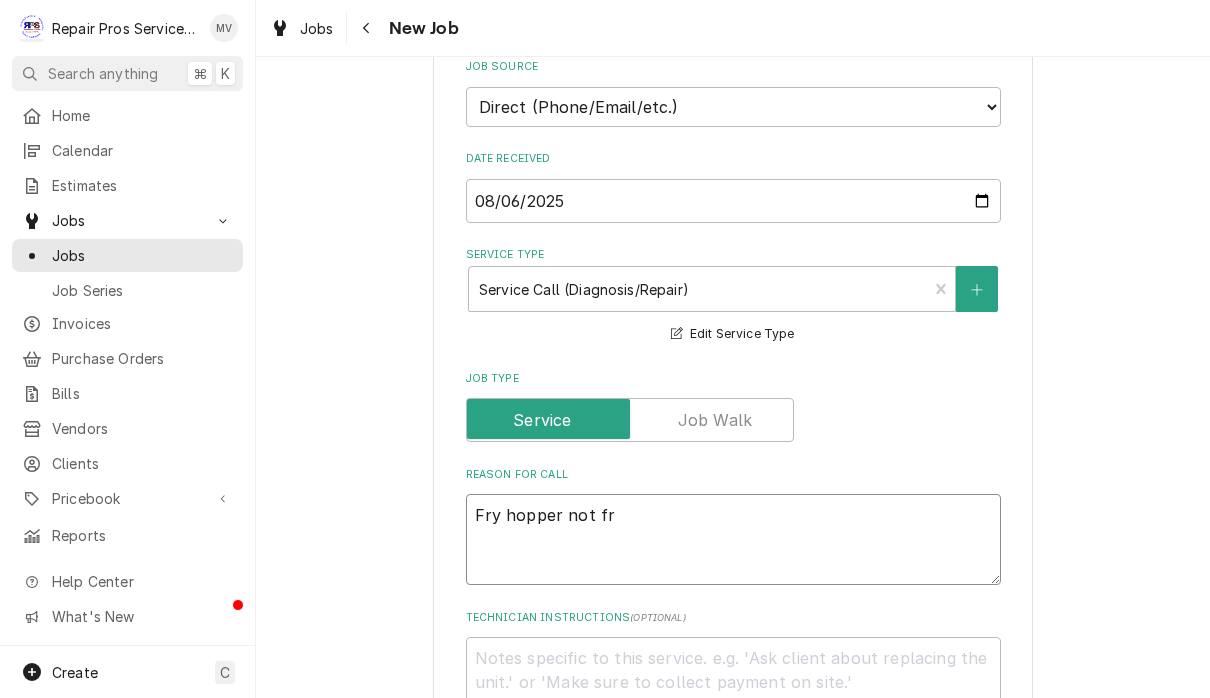 type on "x" 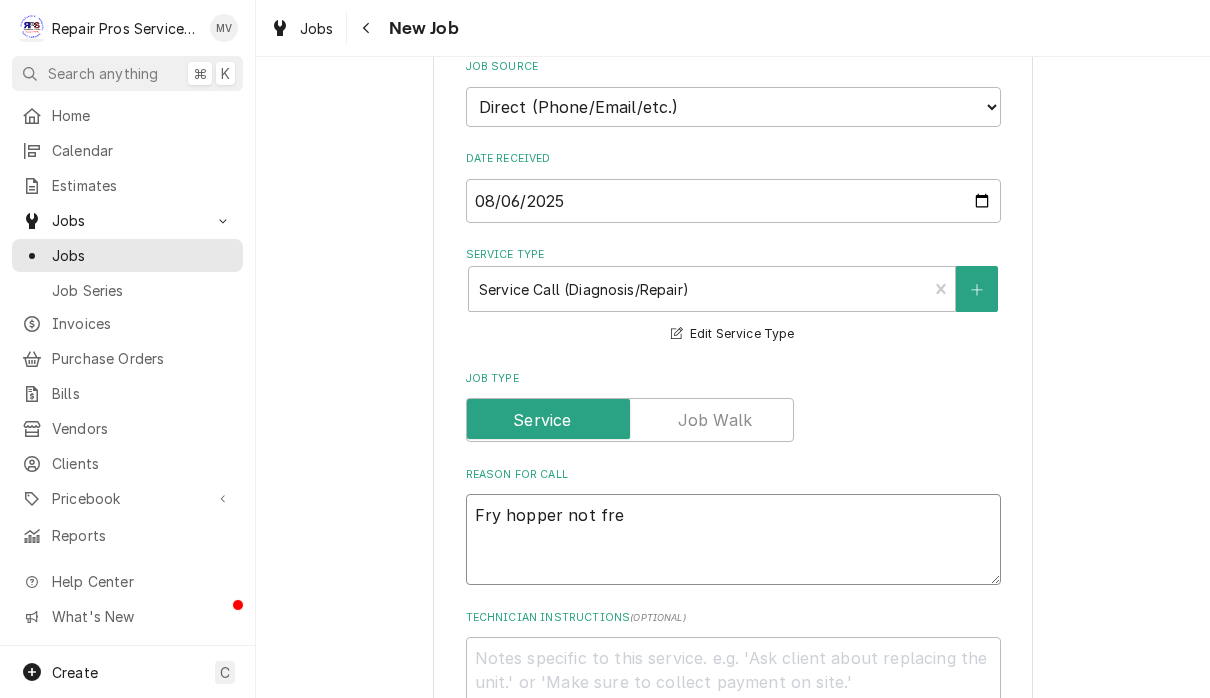 type on "x" 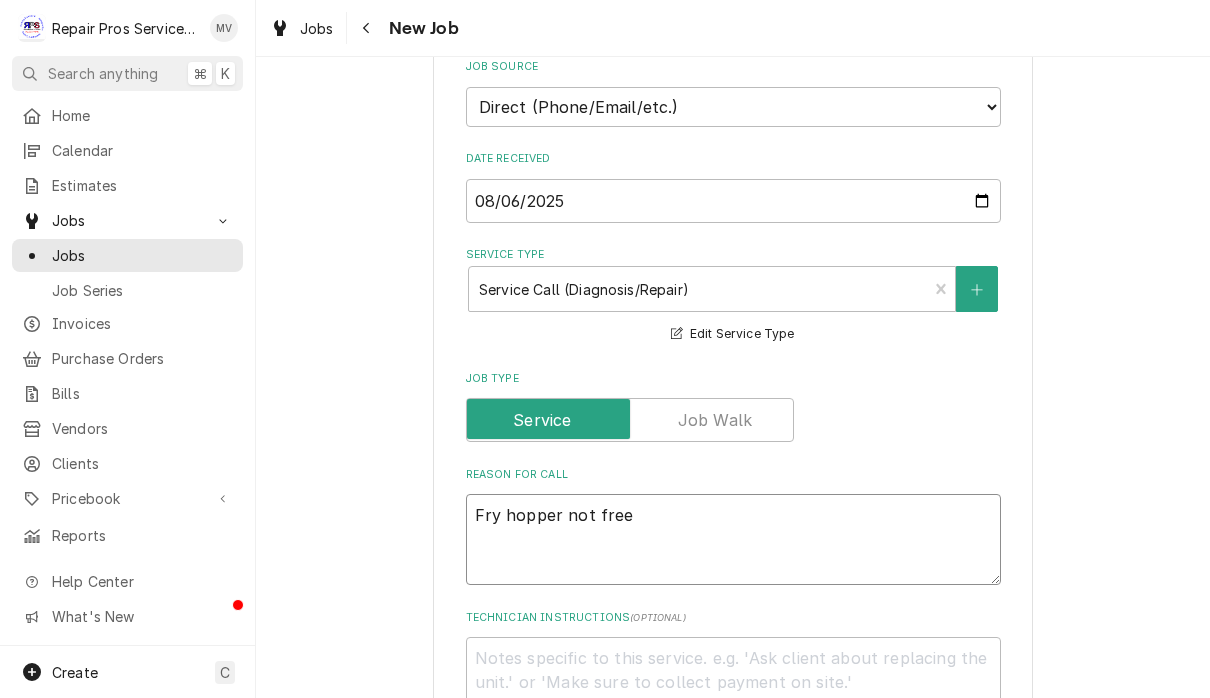type on "x" 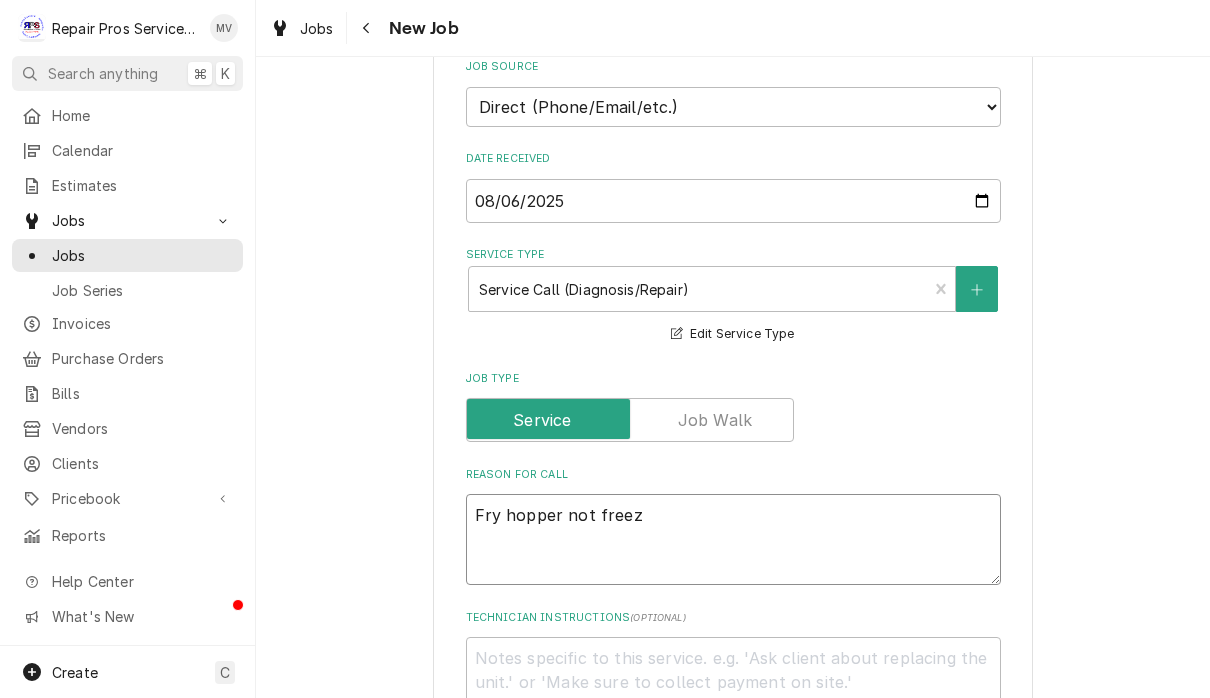type on "x" 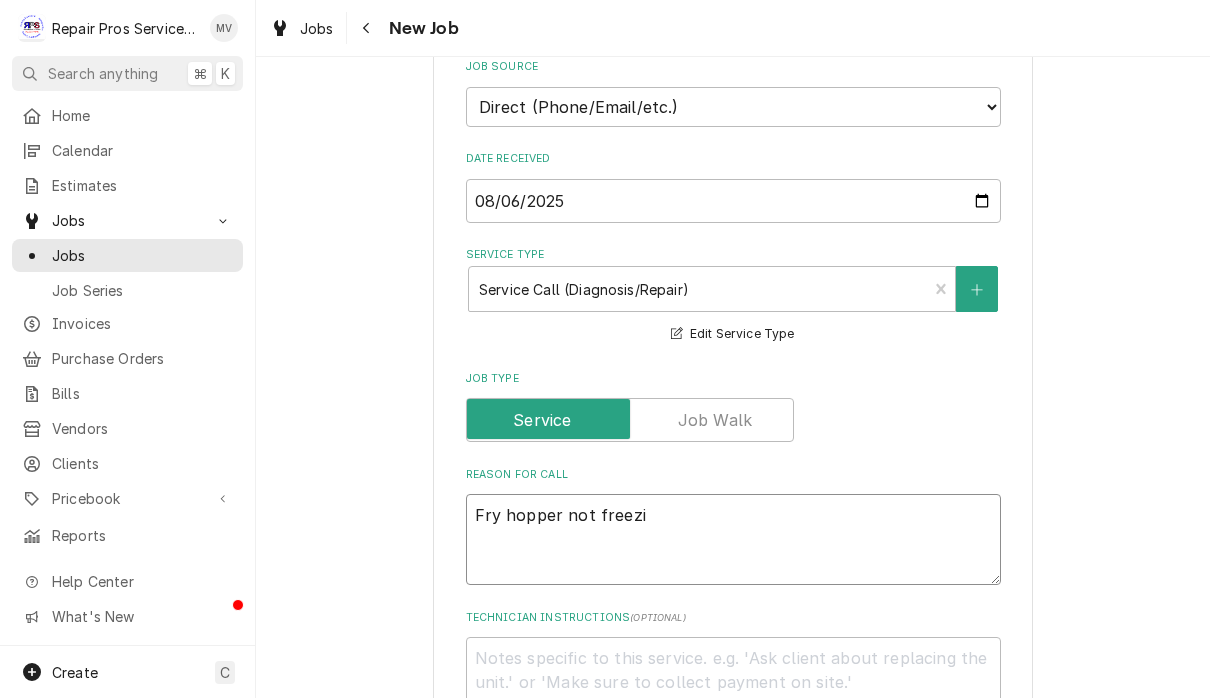 type on "x" 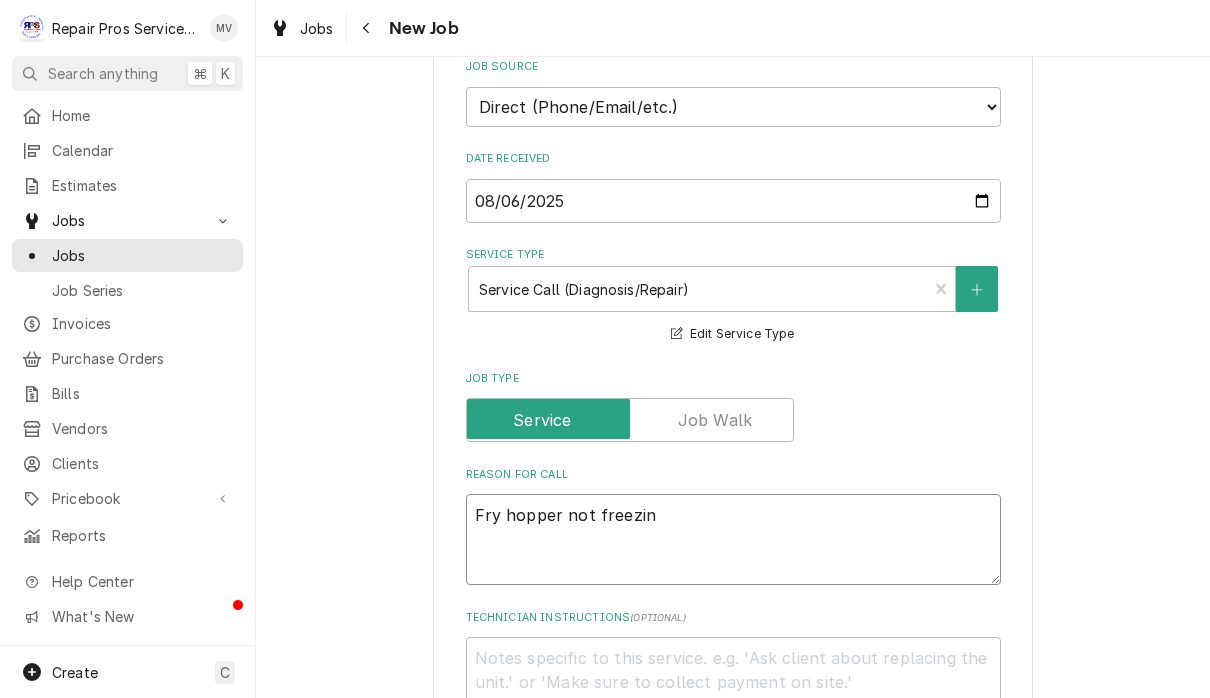 type on "x" 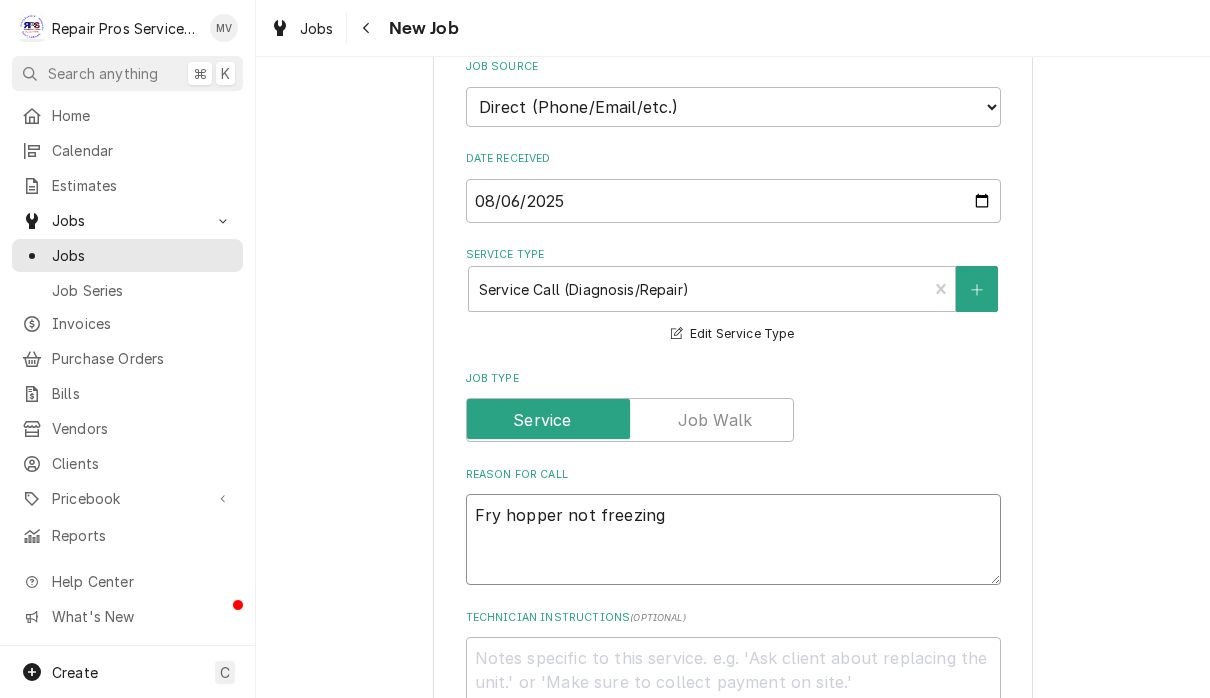 type on "x" 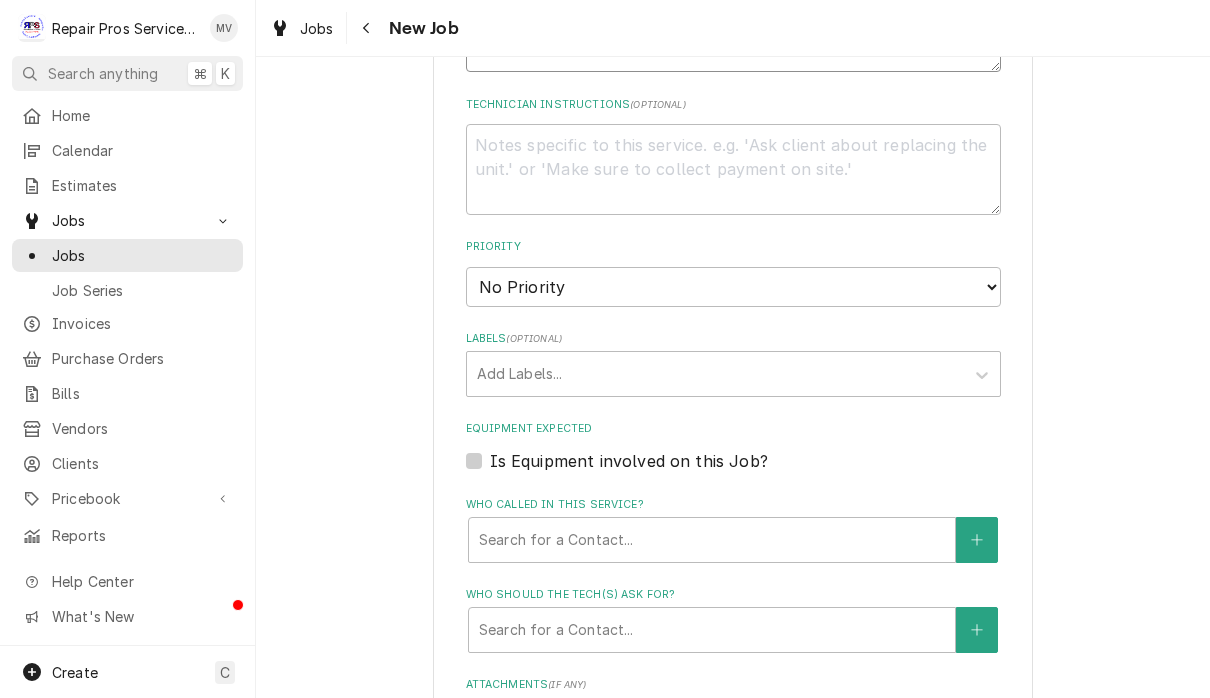 scroll, scrollTop: 980, scrollLeft: 0, axis: vertical 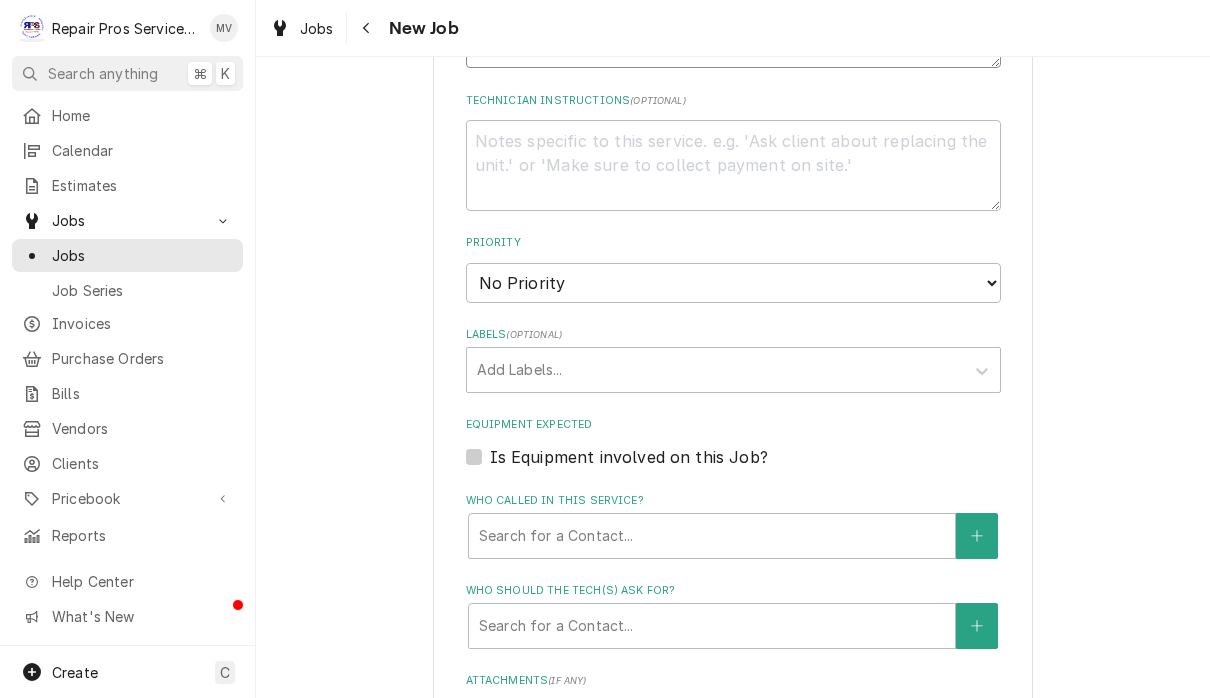type on "Fry hopper not freezing" 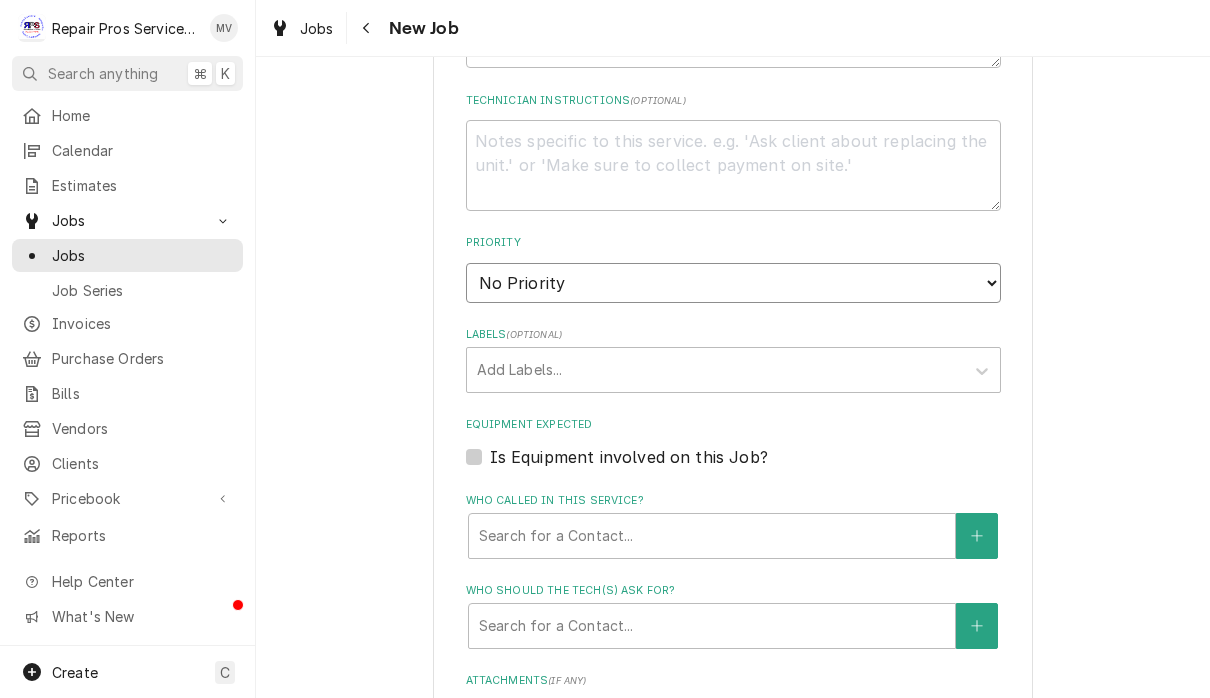 click on "No Priority Urgent High Medium Low" at bounding box center (733, 283) 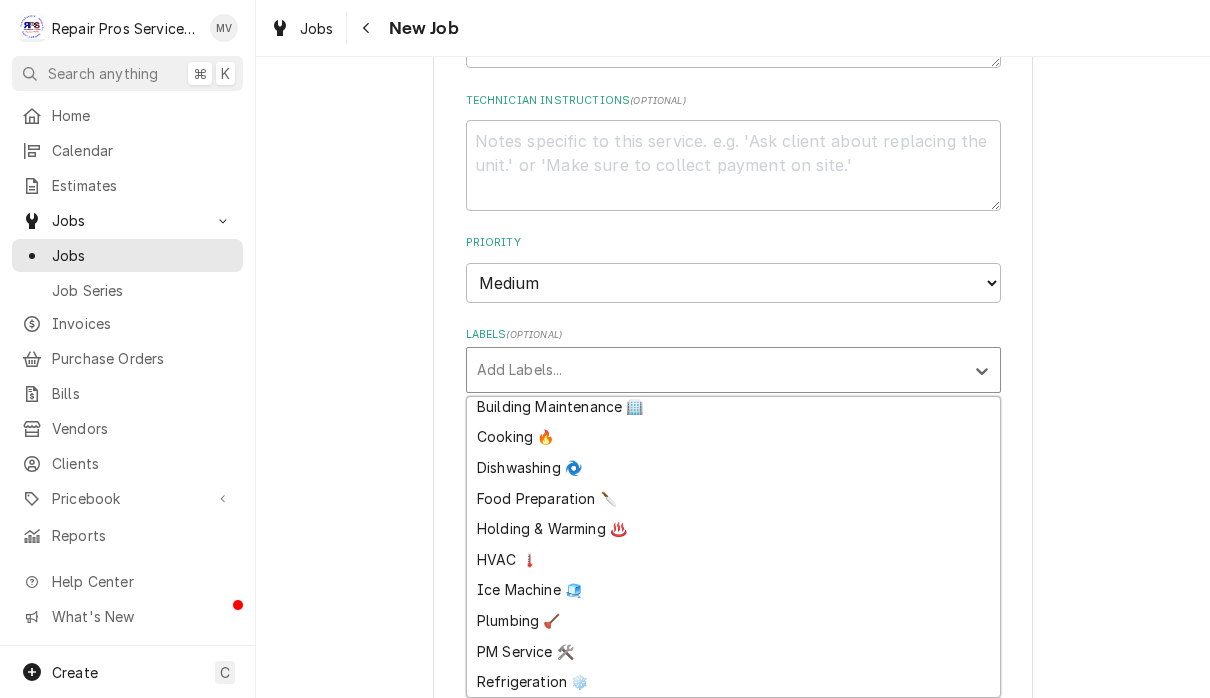 scroll, scrollTop: 37, scrollLeft: 0, axis: vertical 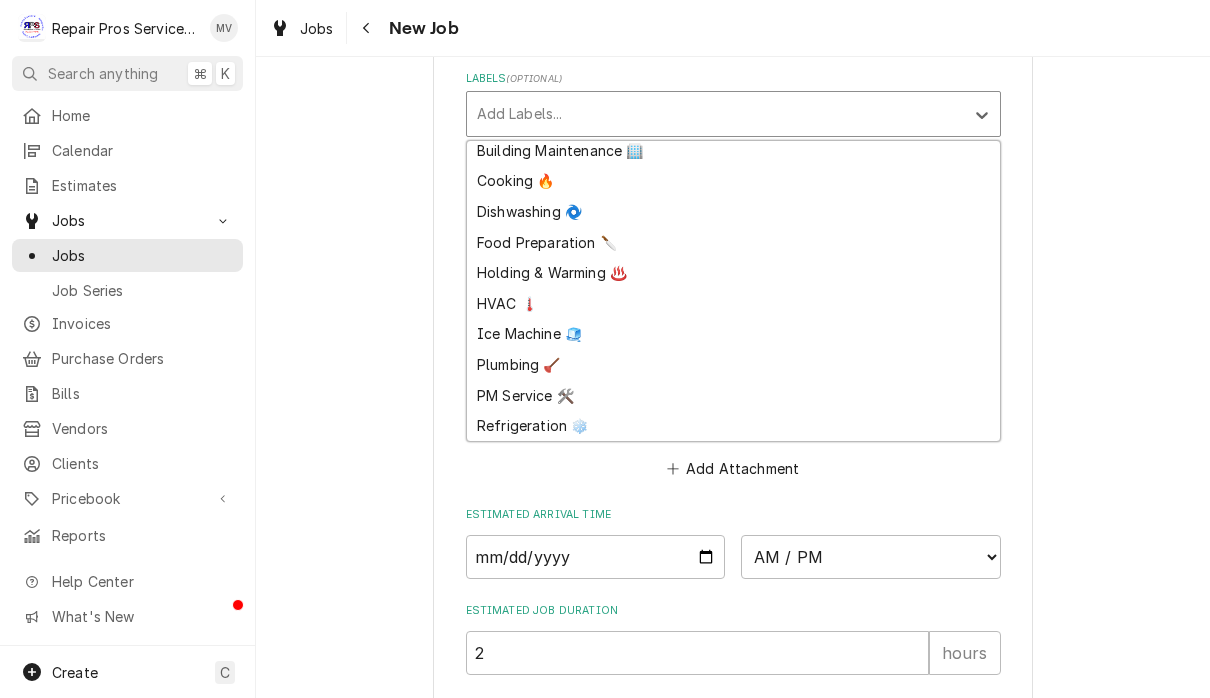 click on "Refrigeration ❄️" at bounding box center (733, 426) 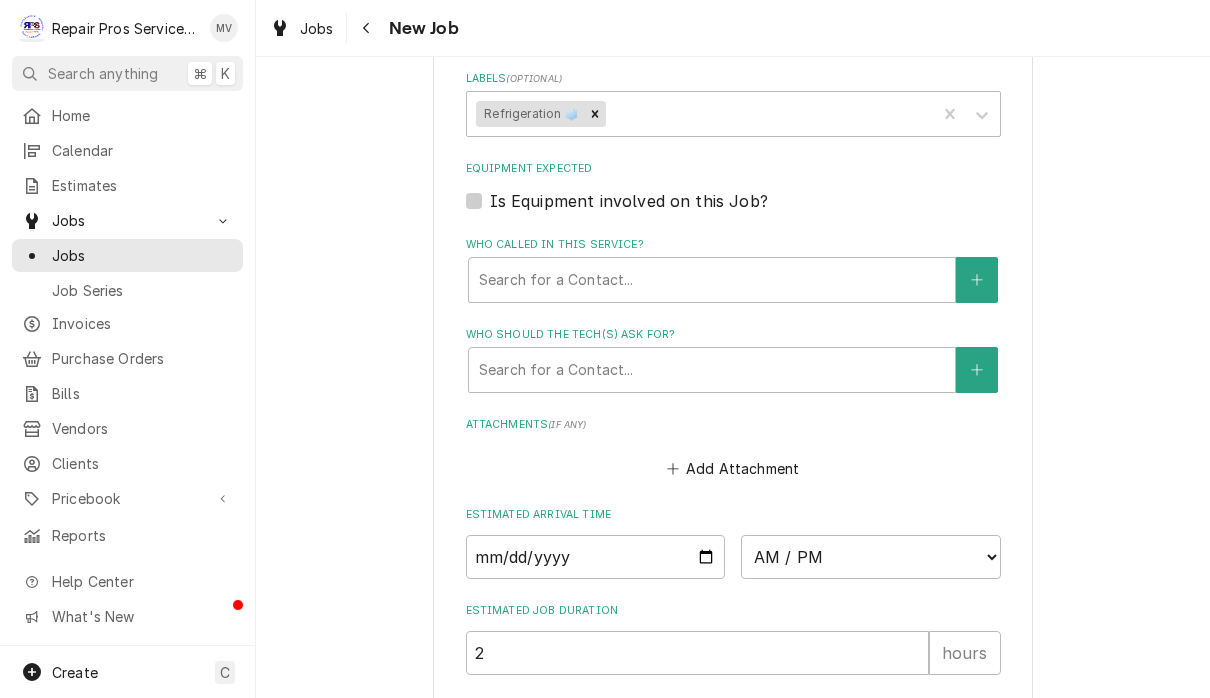 type on "x" 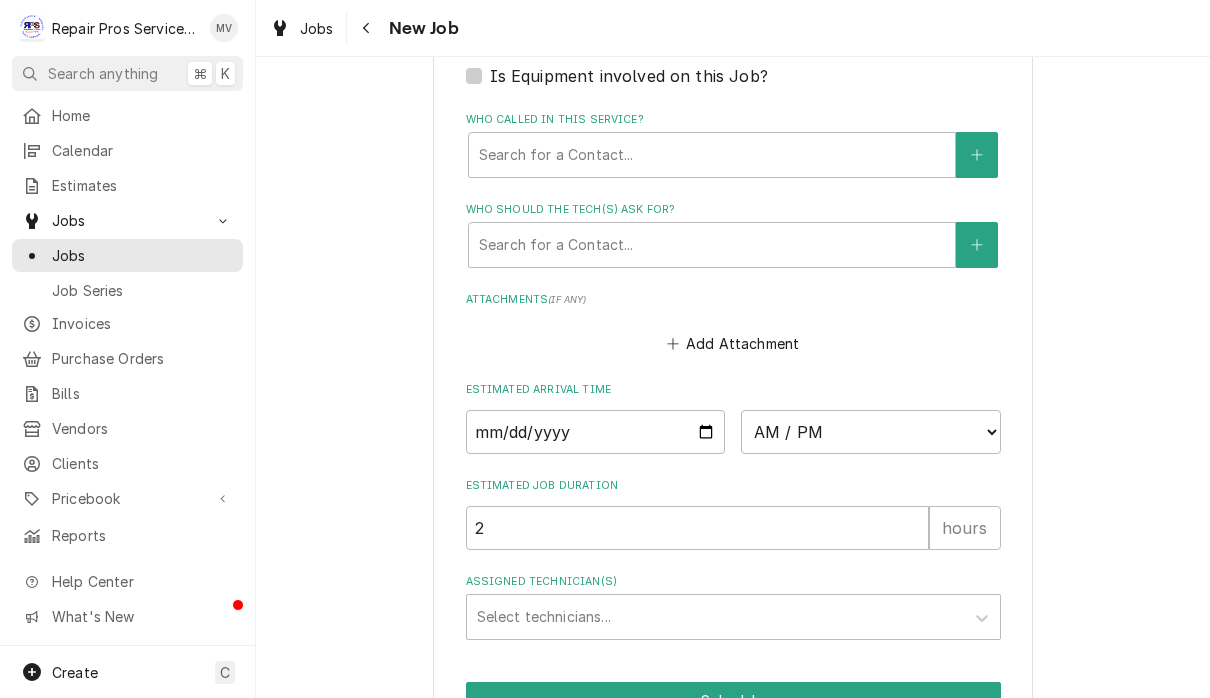 scroll, scrollTop: 1362, scrollLeft: 0, axis: vertical 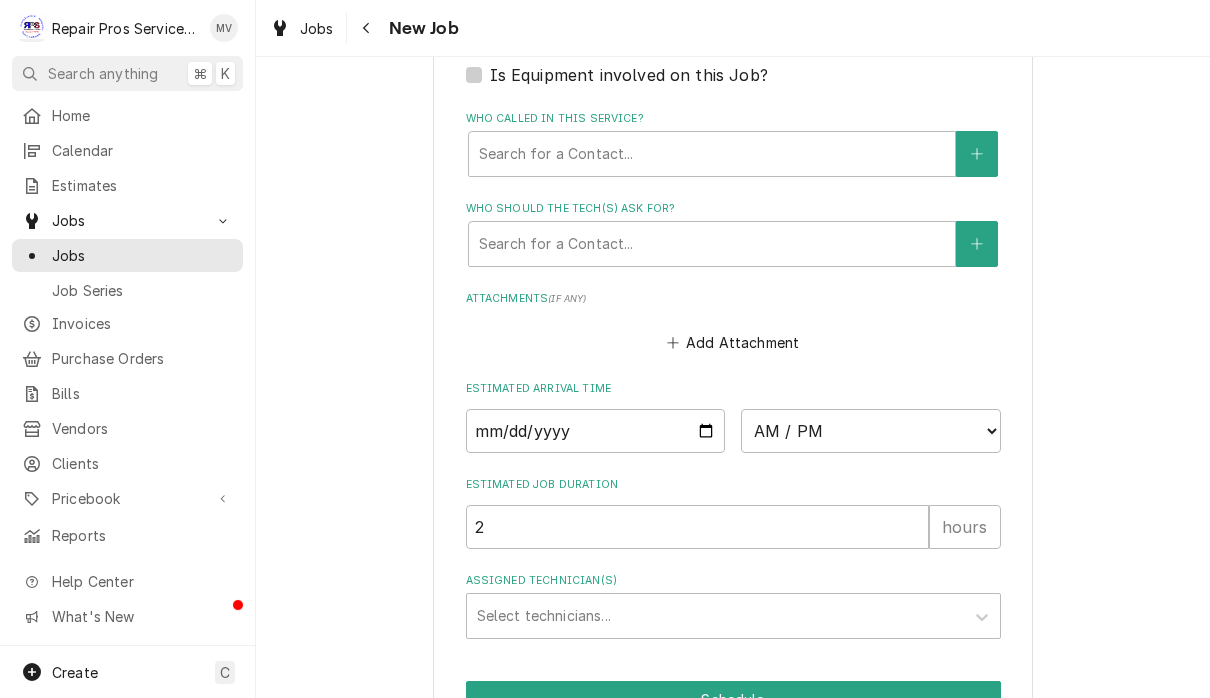 click on "Please provide the following information to create a job: Client Details Client Smith Management Edit Client Service Location Athens - McDonald's /   1403 Congress Pkwy S., Athens, TN 37303 Edit Service Location Job Details Job Source Direct (Phone/Email/etc.) Other Date Received 2025-08-06 Service Type Service Call (Diagnosis/Repair) 🛠️ SERVICE TYPE Edit Service Type Job Type Reason For Call Fry hopper not freezing Technician Instructions  ( optional ) Priority No Priority Urgent High Medium Low Labels  ( optional ) Refrigeration ❄️ Equipment Expected Is Equipment involved on this Job? Who called in this service? Search for a Contact... Who should the tech(s) ask for? Search for a Contact... Attachments  ( if any ) Add Attachment Estimated Arrival Time AM / PM 6:00 AM 6:15 AM 6:30 AM 6:45 AM 7:00 AM 7:15 AM 7:30 AM 7:45 AM 8:00 AM 8:15 AM 8:30 AM 8:45 AM 9:00 AM 9:15 AM 9:30 AM 9:45 AM 10:00 AM 10:15 AM 10:30 AM 10:45 AM 11:00 AM 11:15 AM 11:30 AM 11:45 AM 12:00 PM 12:15 PM 12:30 PM 12:45 PM 1:00 PM" at bounding box center (733, -236) 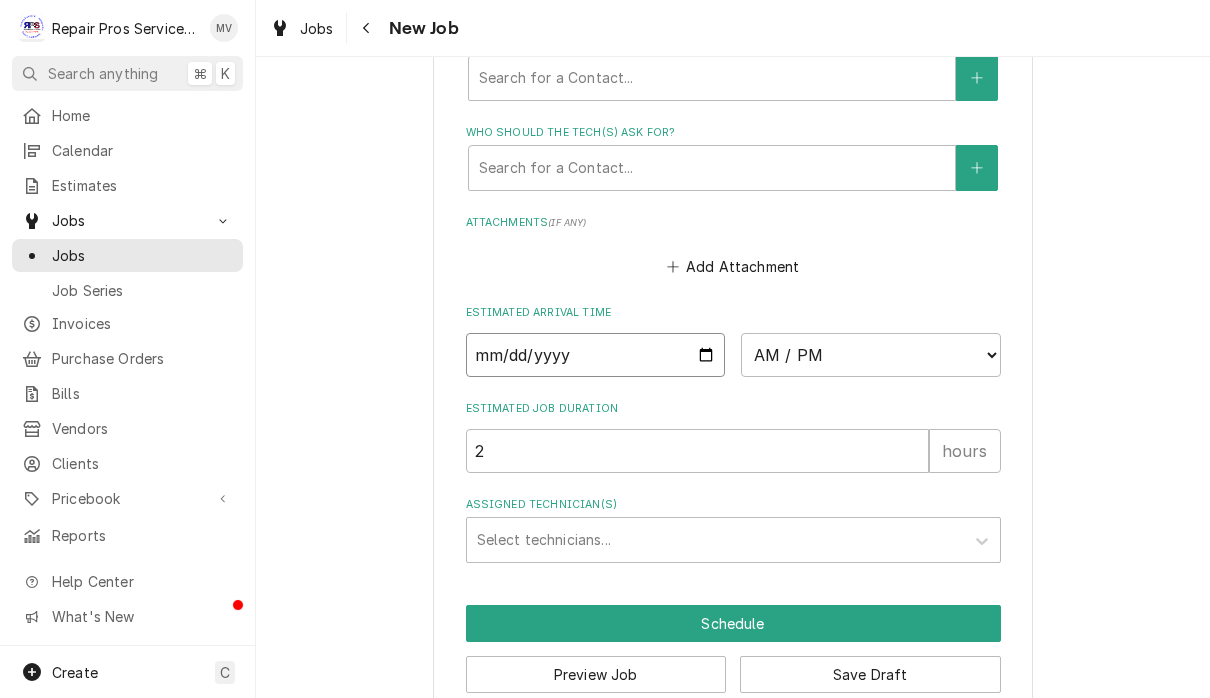 click at bounding box center (596, 355) 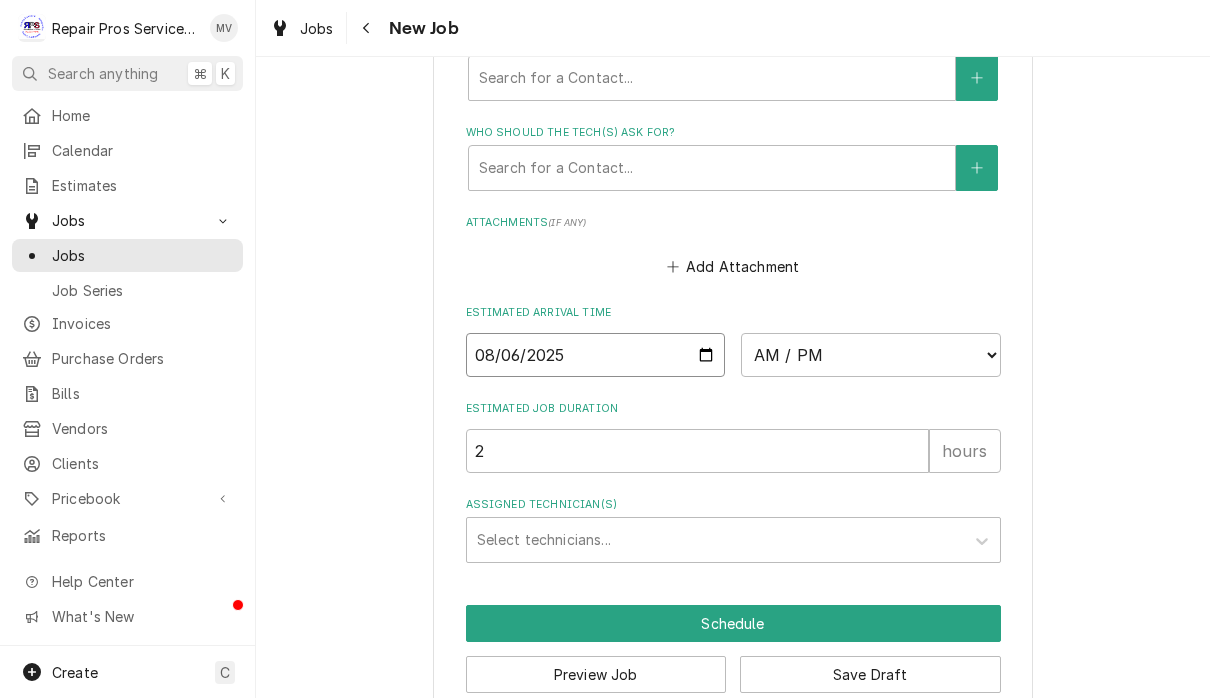 type on "x" 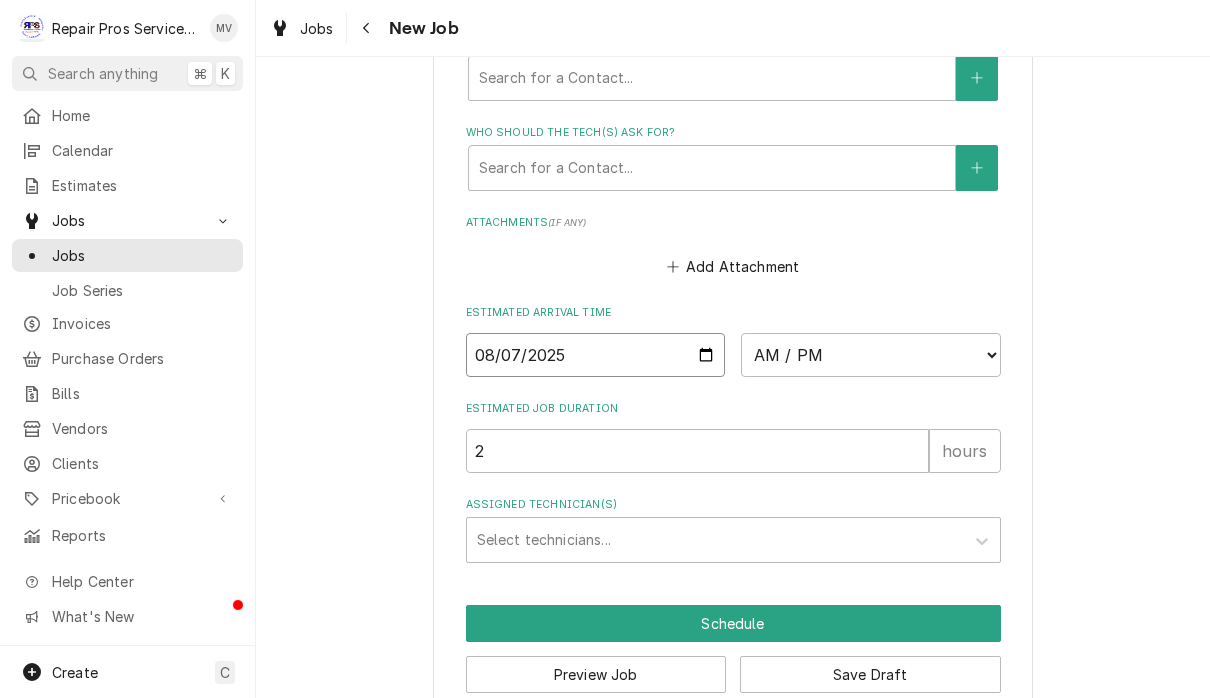 type on "x" 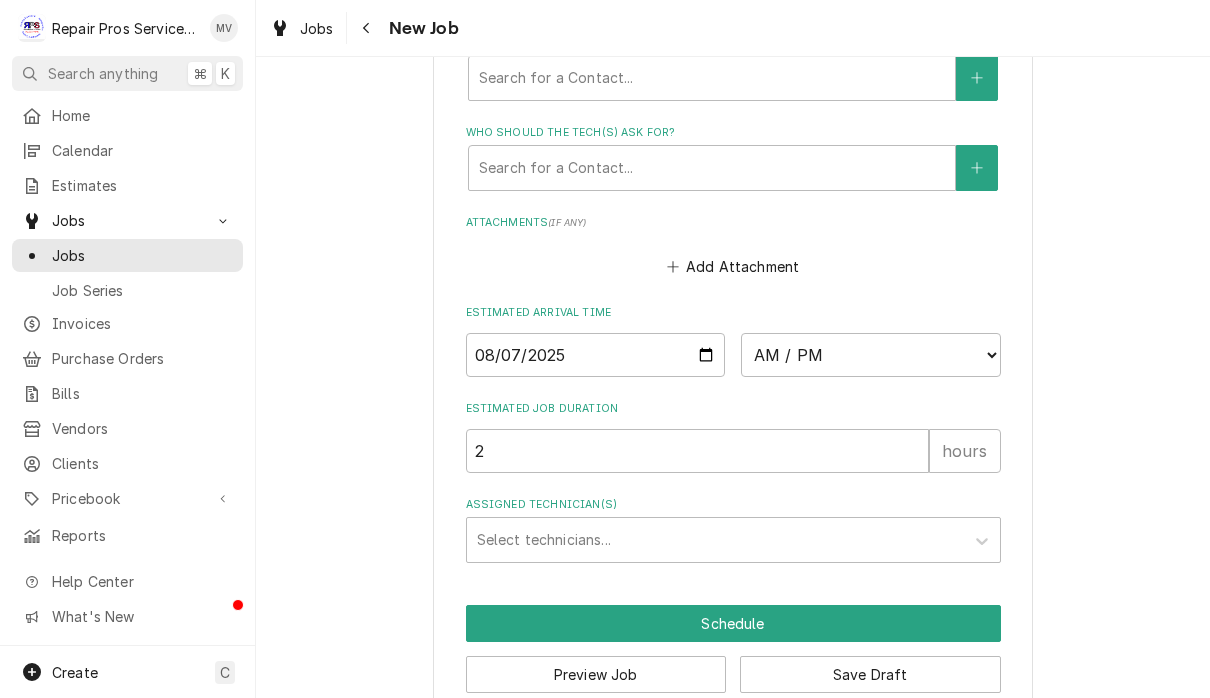 click on "AM / PM 6:00 AM 6:15 AM 6:30 AM 6:45 AM 7:00 AM 7:15 AM 7:30 AM 7:45 AM 8:00 AM 8:15 AM 8:30 AM 8:45 AM 9:00 AM 9:15 AM 9:30 AM 9:45 AM 10:00 AM 10:15 AM 10:30 AM 10:45 AM 11:00 AM 11:15 AM 11:30 AM 11:45 AM 12:00 PM 12:15 PM 12:30 PM 12:45 PM 1:00 PM 1:15 PM 1:30 PM 1:45 PM 2:00 PM 2:15 PM 2:30 PM 2:45 PM 3:00 PM 3:15 PM 3:30 PM 3:45 PM 4:00 PM 4:15 PM 4:30 PM 4:45 PM 5:00 PM 5:15 PM 5:30 PM 5:45 PM 6:00 PM 6:15 PM 6:30 PM 6:45 PM 7:00 PM 7:15 PM 7:30 PM 7:45 PM 8:00 PM 8:15 PM 8:30 PM 8:45 PM 9:00 PM 9:15 PM 9:30 PM 9:45 PM 10:00 PM 10:15 PM 10:30 PM 10:45 PM 11:00 PM 11:15 PM 11:30 PM 11:45 PM 12:00 AM 12:15 AM 12:30 AM 12:45 AM 1:00 AM 1:15 AM 1:30 AM 1:45 AM 2:00 AM 2:15 AM 2:30 AM 2:45 AM 3:00 AM 3:15 AM 3:30 AM 3:45 AM 4:00 AM 4:15 AM 4:30 AM 4:45 AM 5:00 AM 5:15 AM 5:30 AM 5:45 AM" at bounding box center (871, 355) 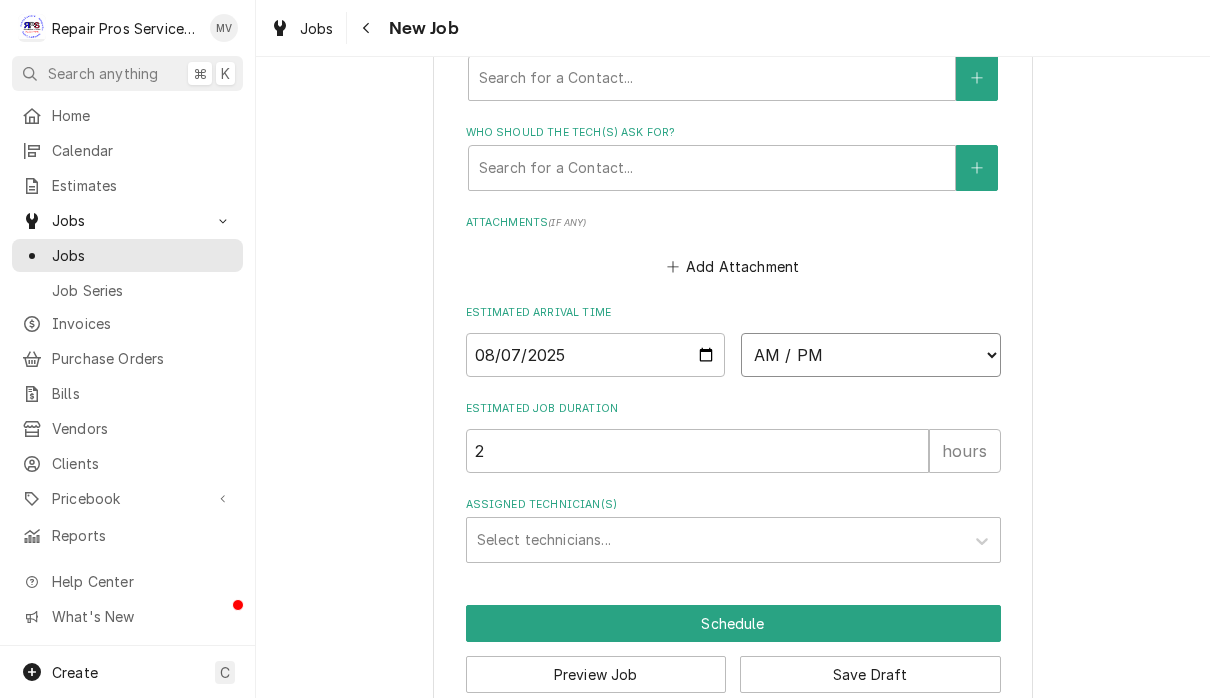 select on "15:00:00" 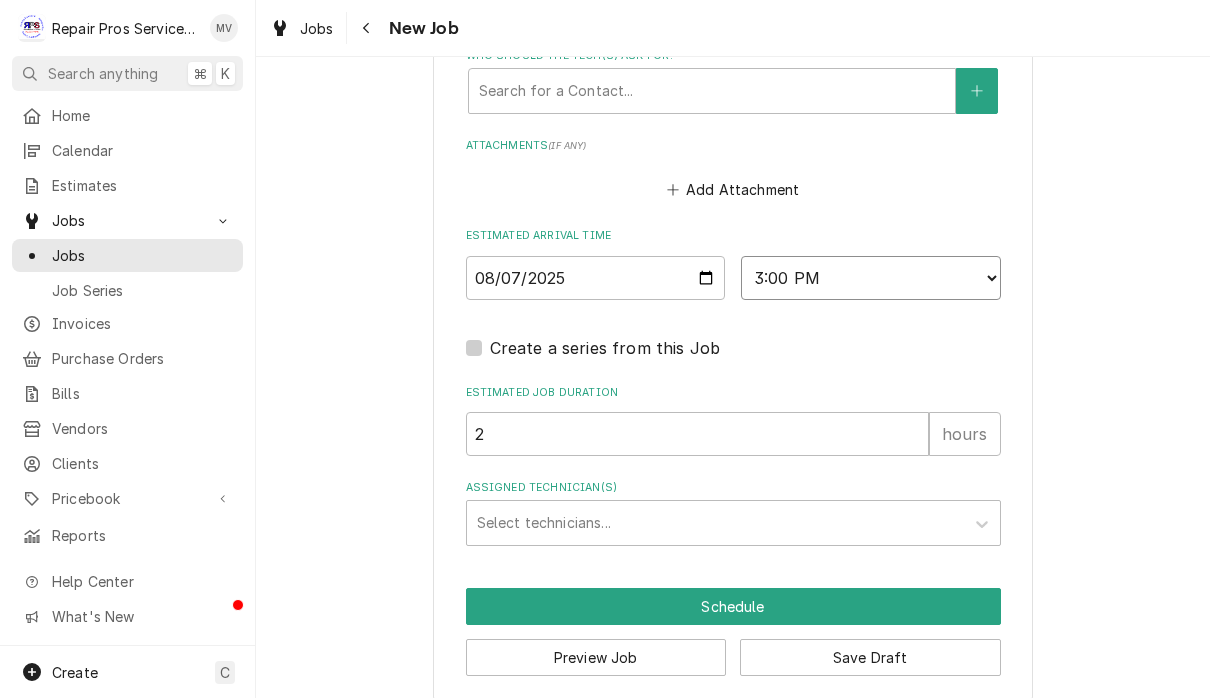 scroll, scrollTop: 1514, scrollLeft: 0, axis: vertical 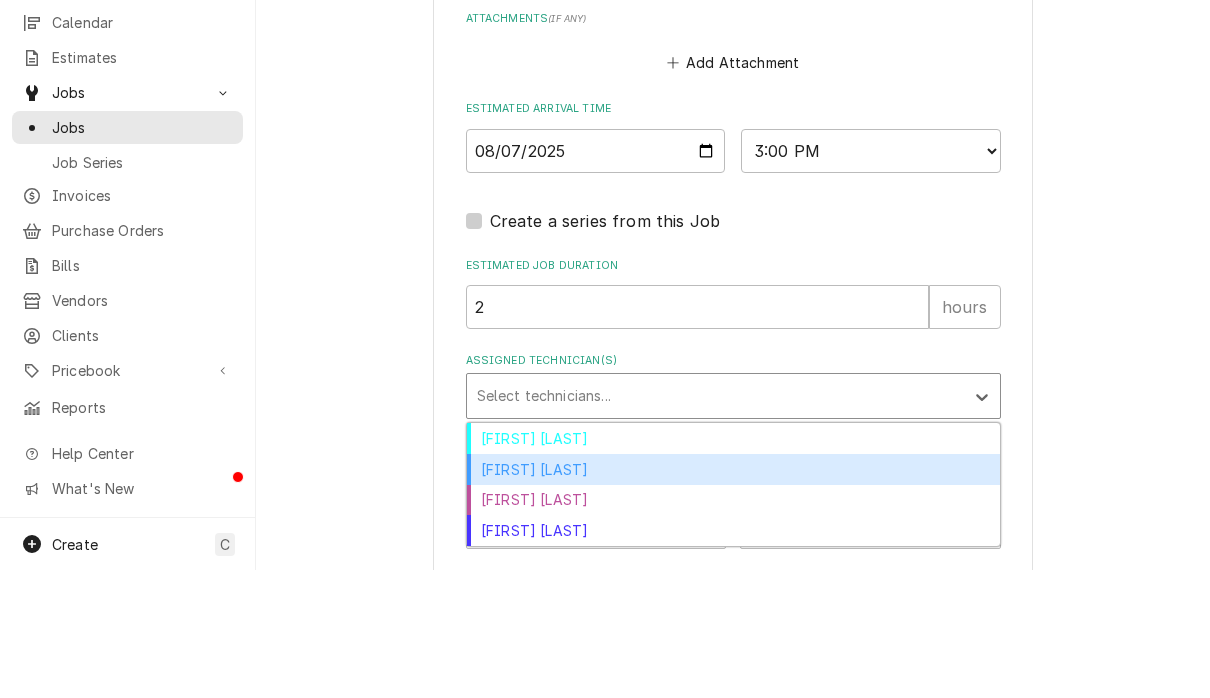 click on "Caleb Kvale" at bounding box center (733, 597) 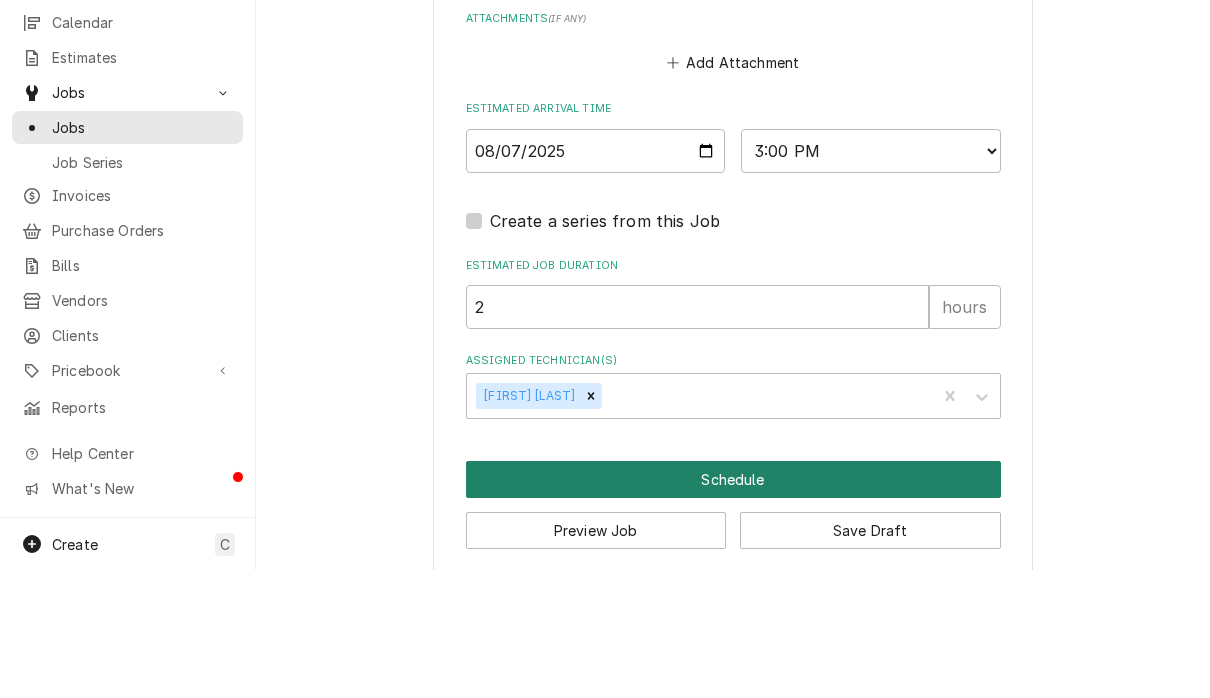 click on "Schedule" at bounding box center (733, 607) 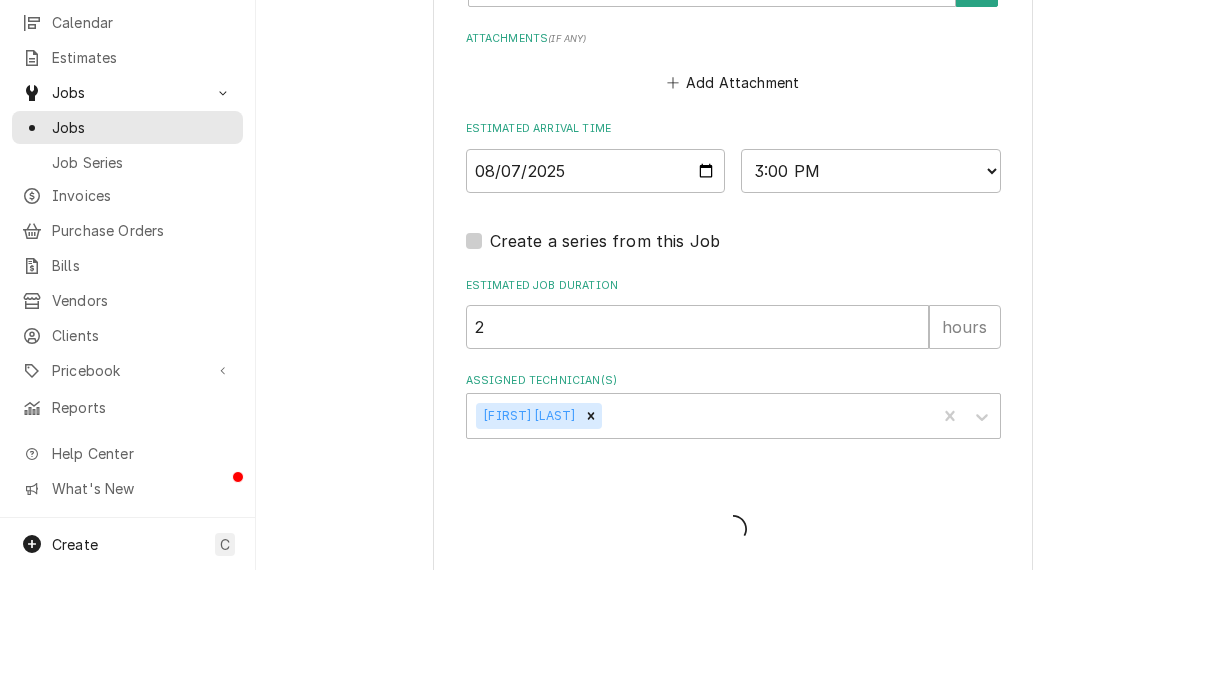 type on "x" 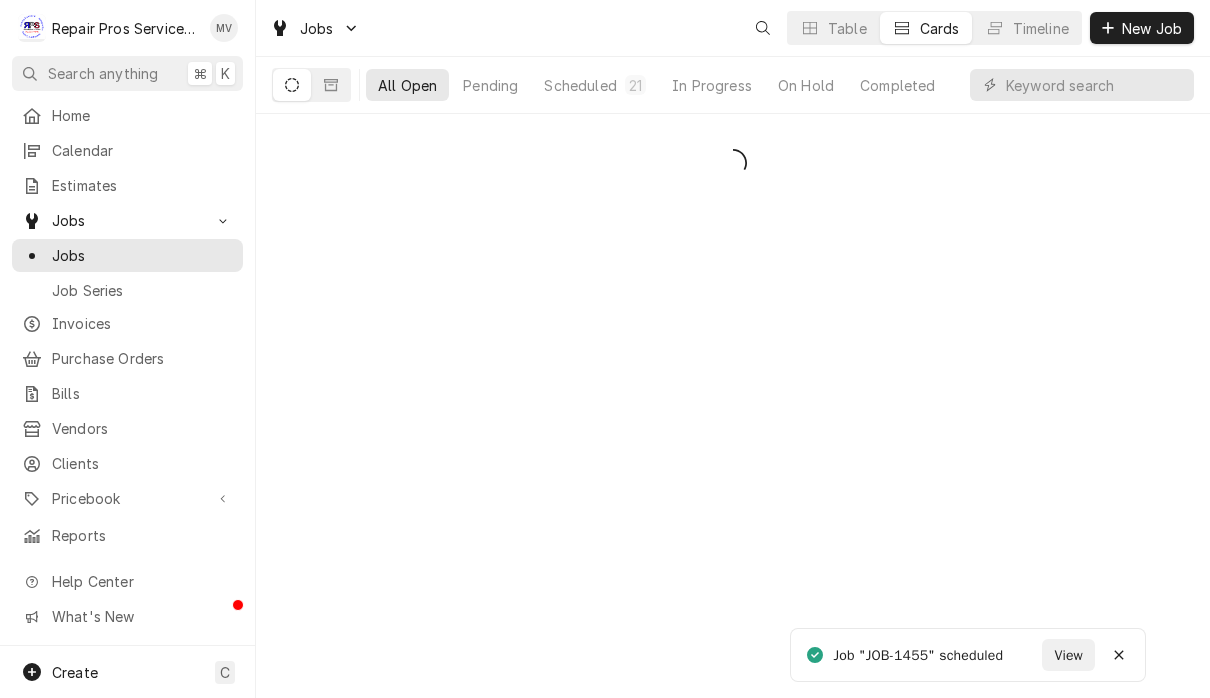 scroll, scrollTop: 0, scrollLeft: 0, axis: both 